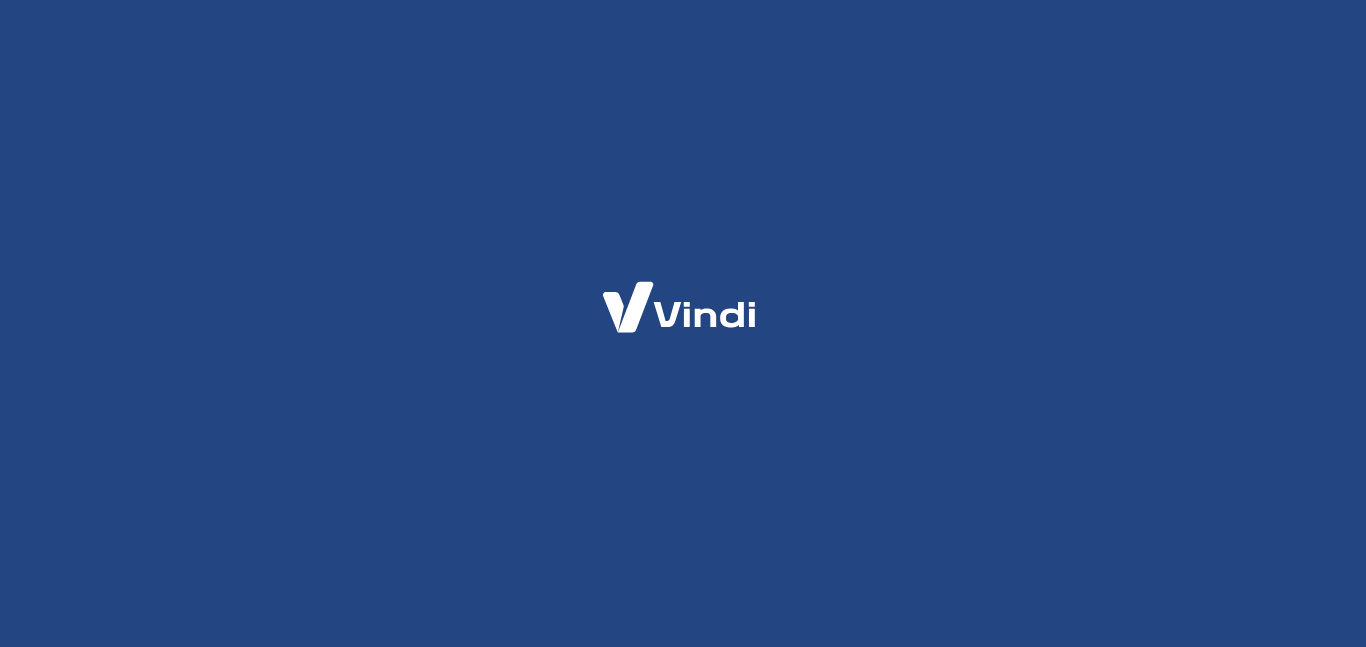 scroll, scrollTop: 0, scrollLeft: 0, axis: both 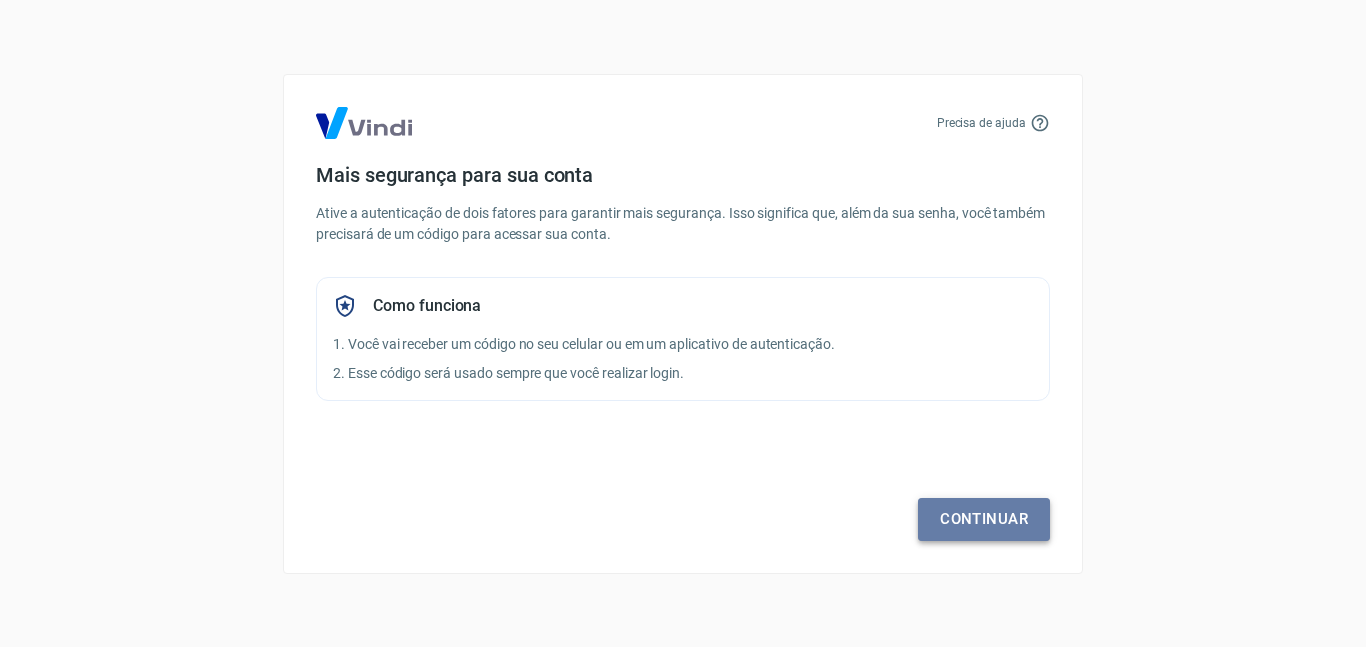 click on "Continuar" at bounding box center [984, 519] 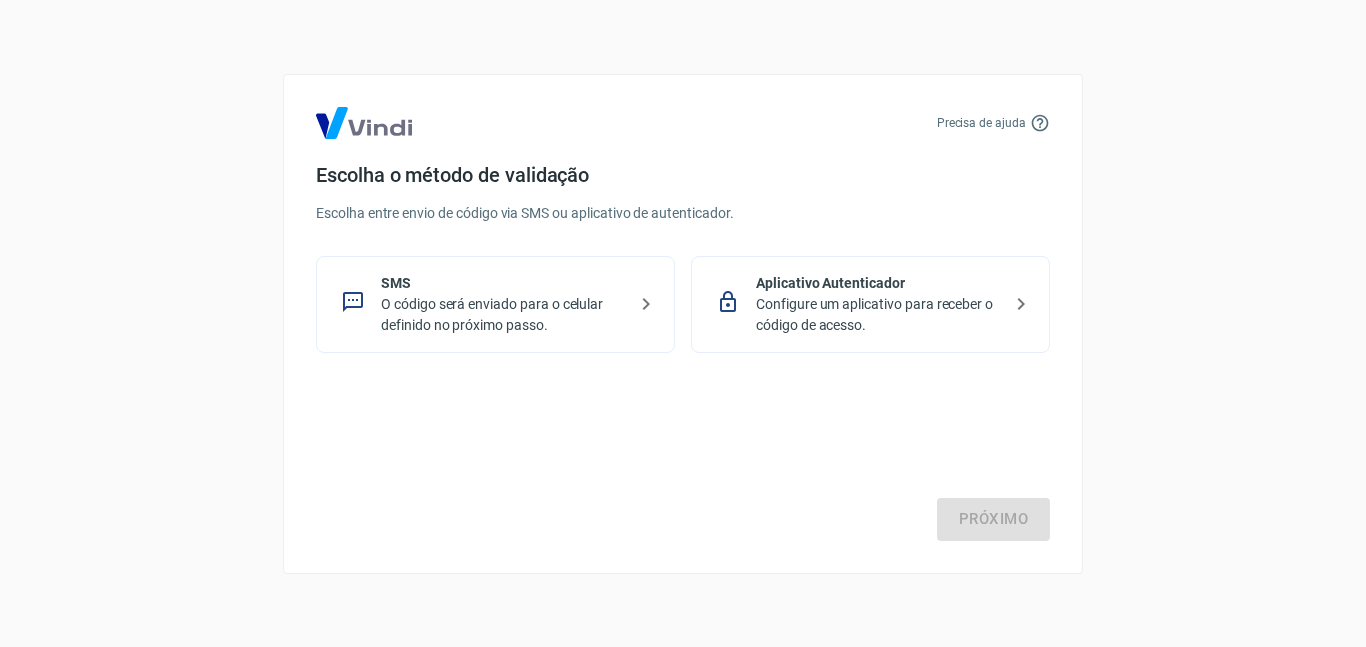 click on "Configure um aplicativo para receber o código de acesso." at bounding box center (878, 315) 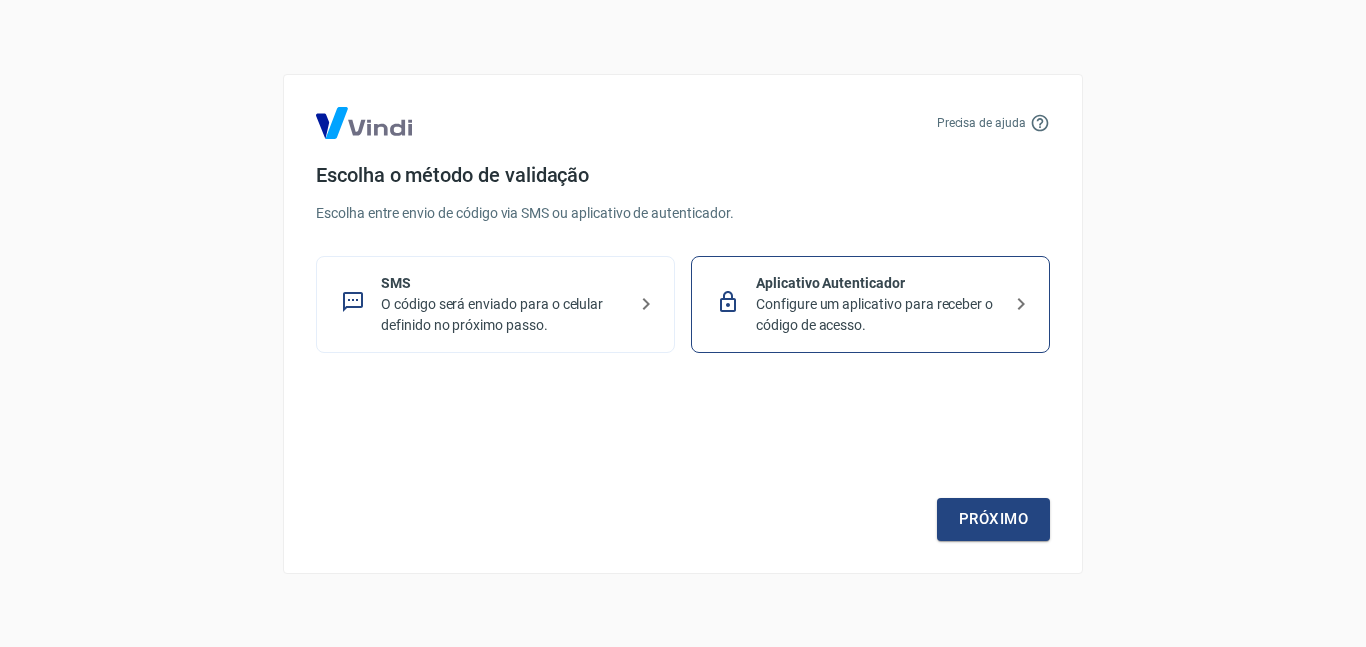 click on "O código será enviado para o celular definido no próximo passo." at bounding box center [503, 315] 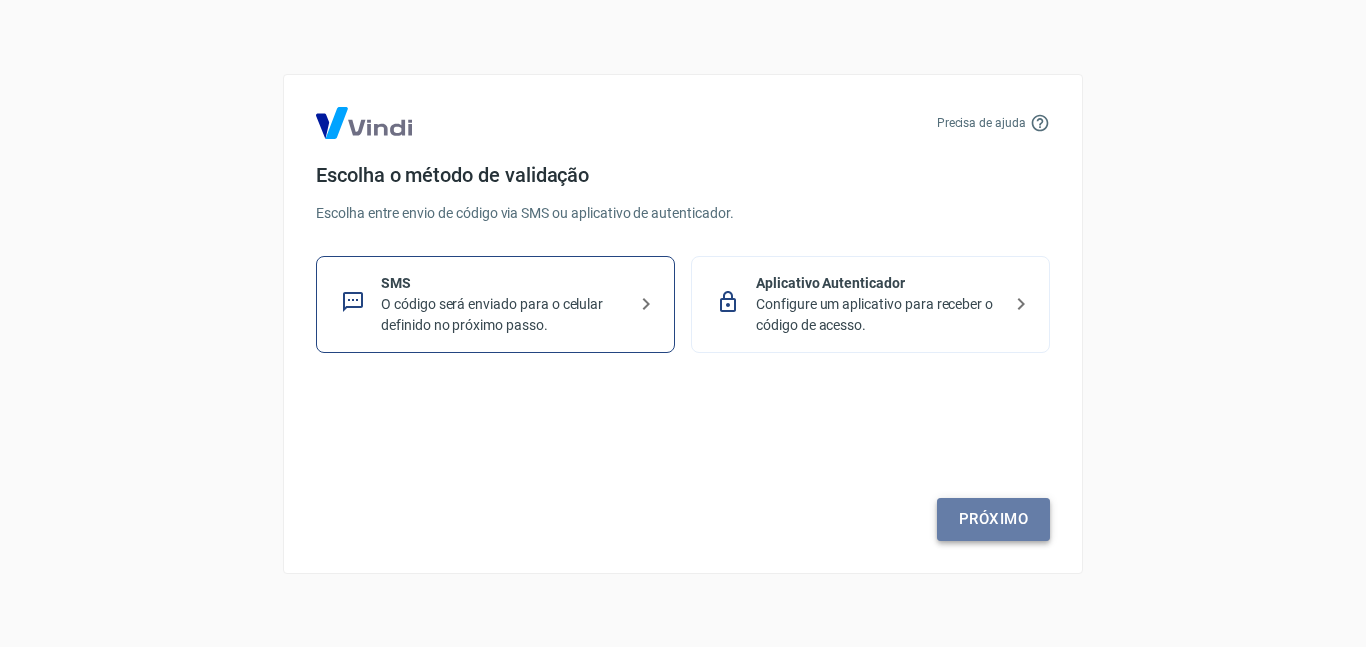 click on "Próximo" at bounding box center (993, 519) 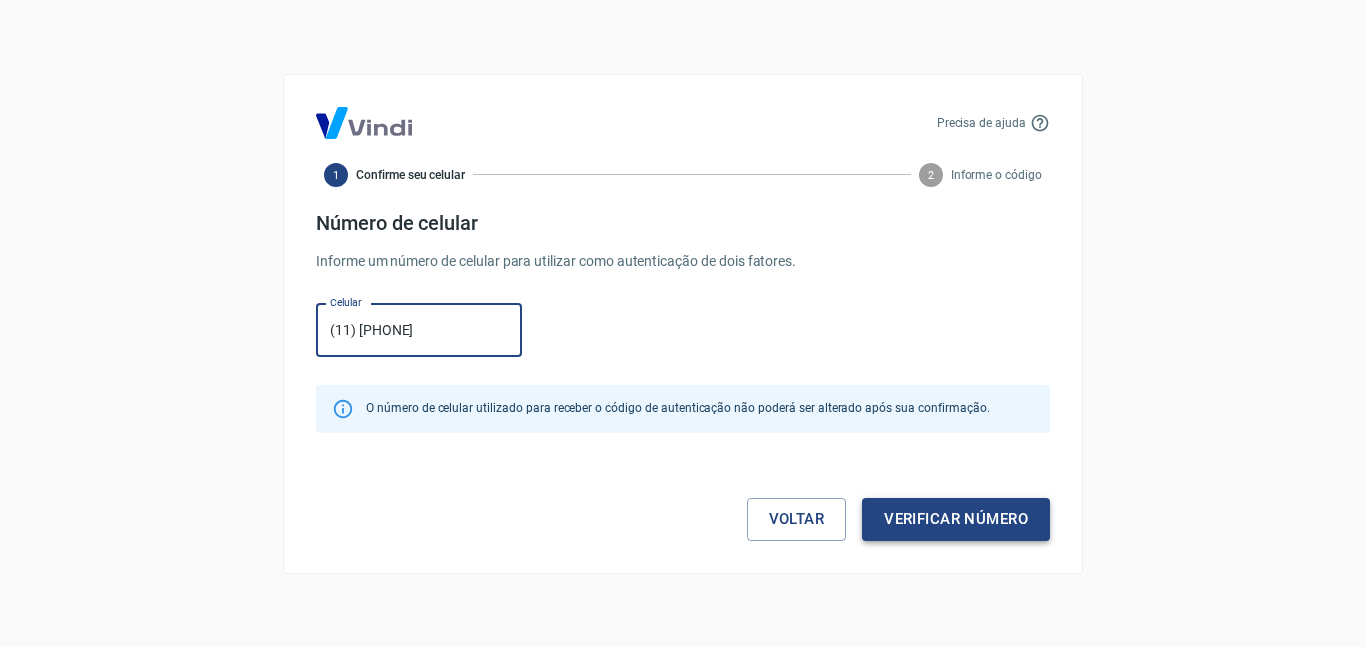 type on "(11) [PHONE]" 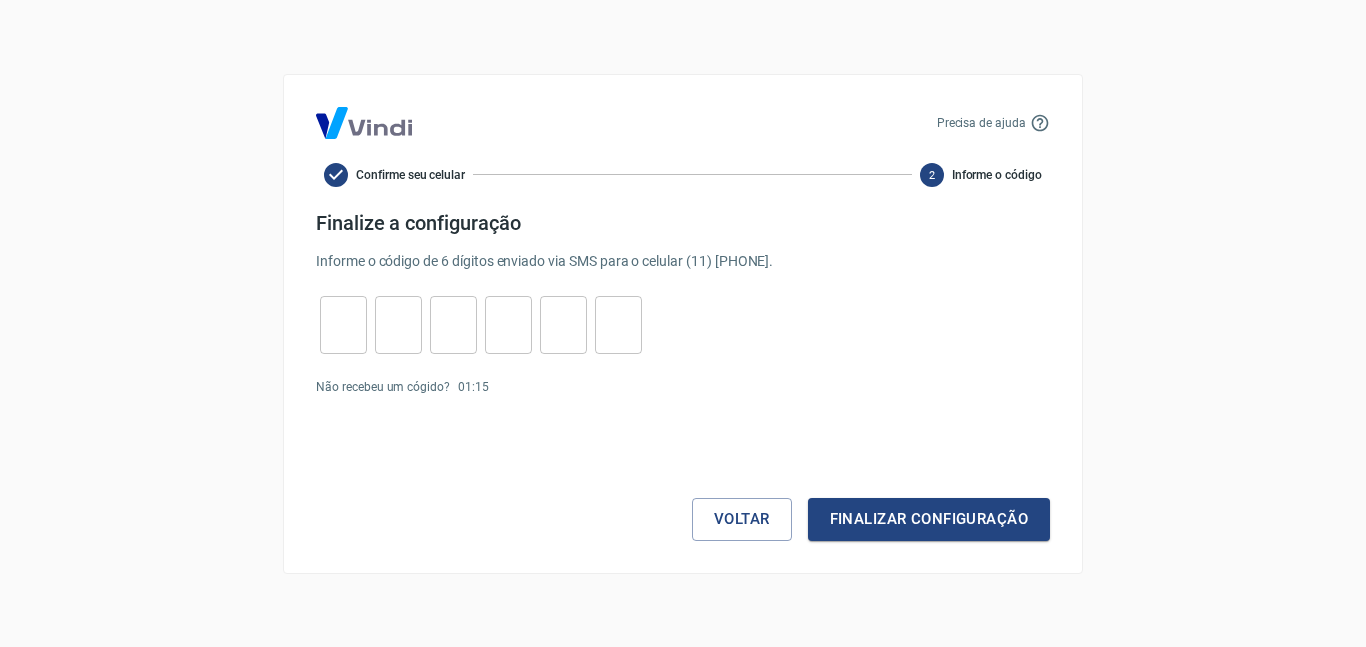 click at bounding box center [343, 324] 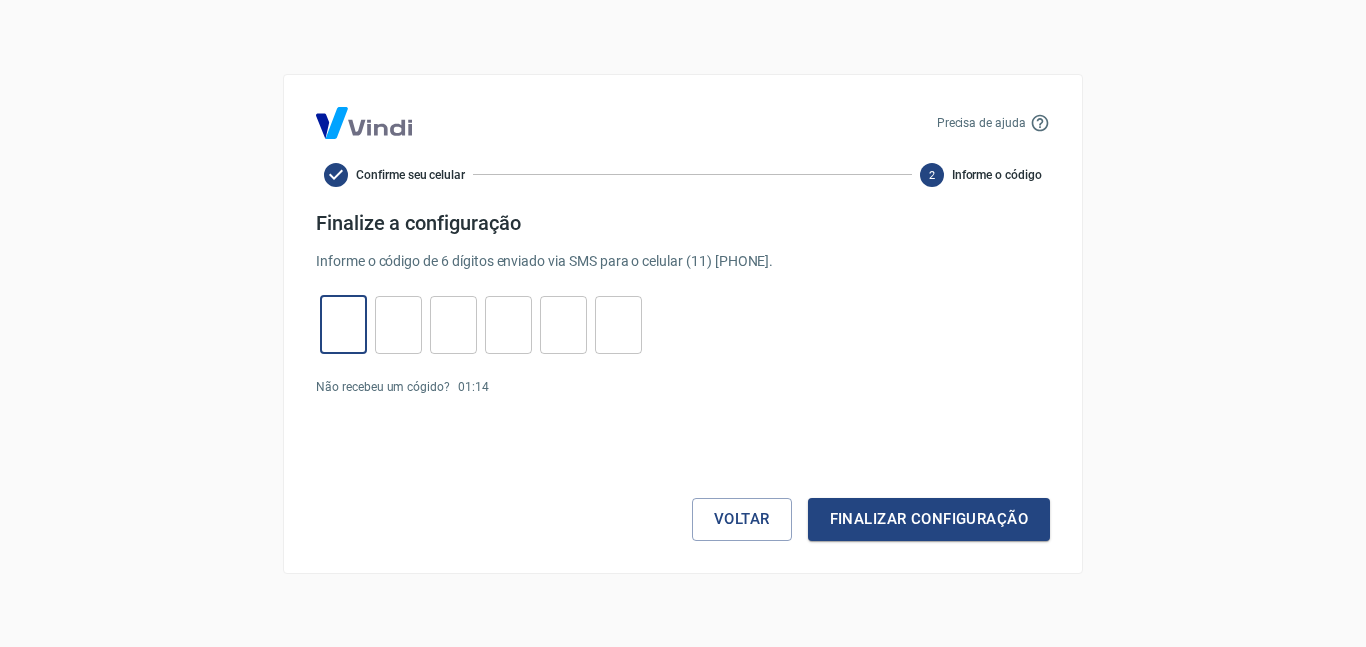 type on "6" 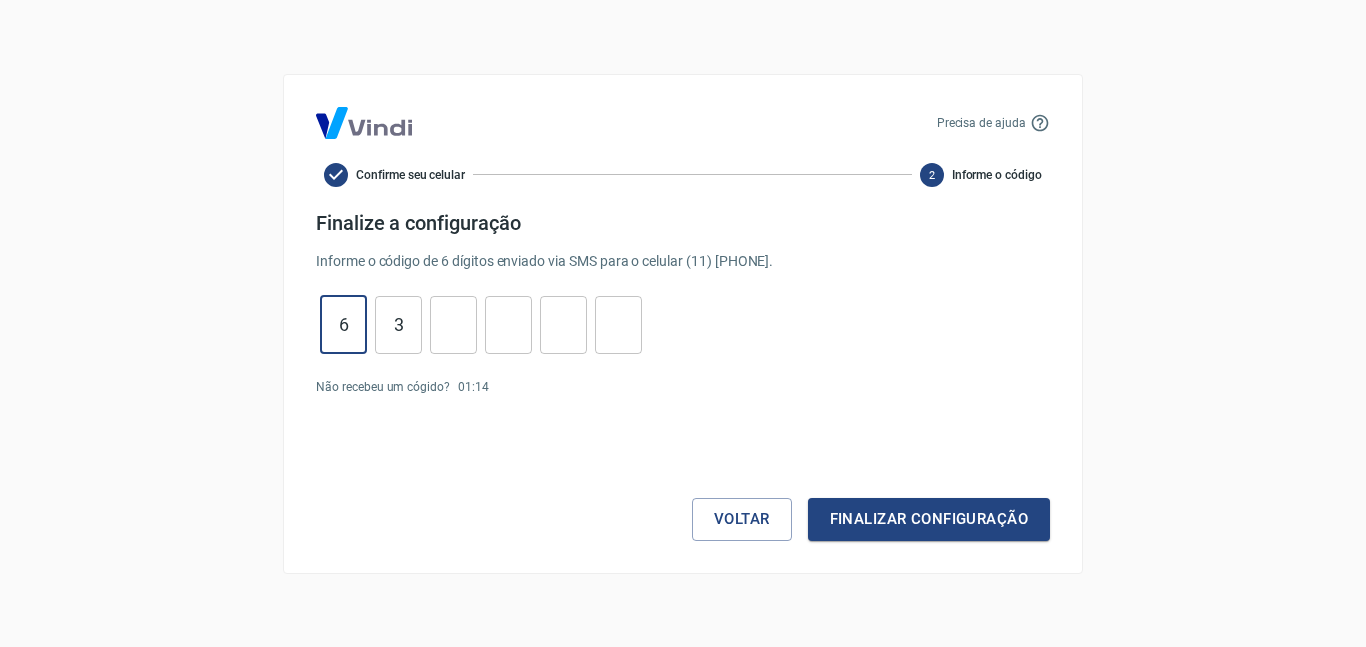 type on "3" 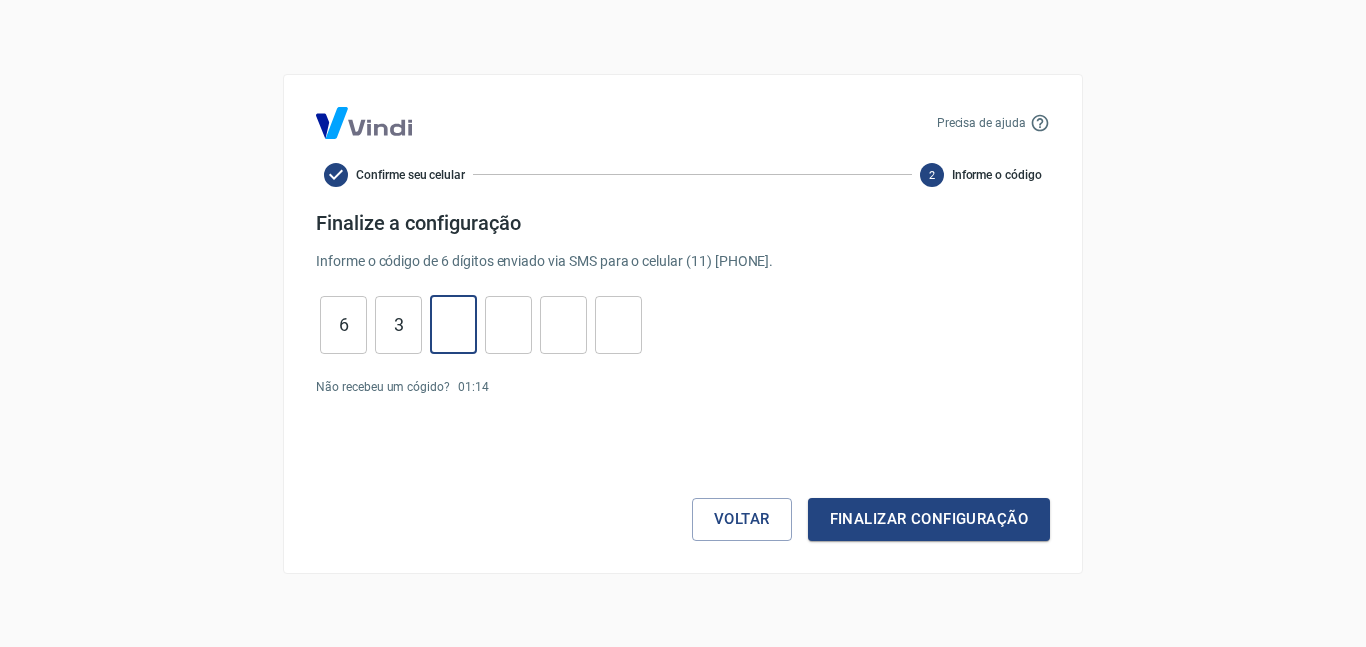 type on "6" 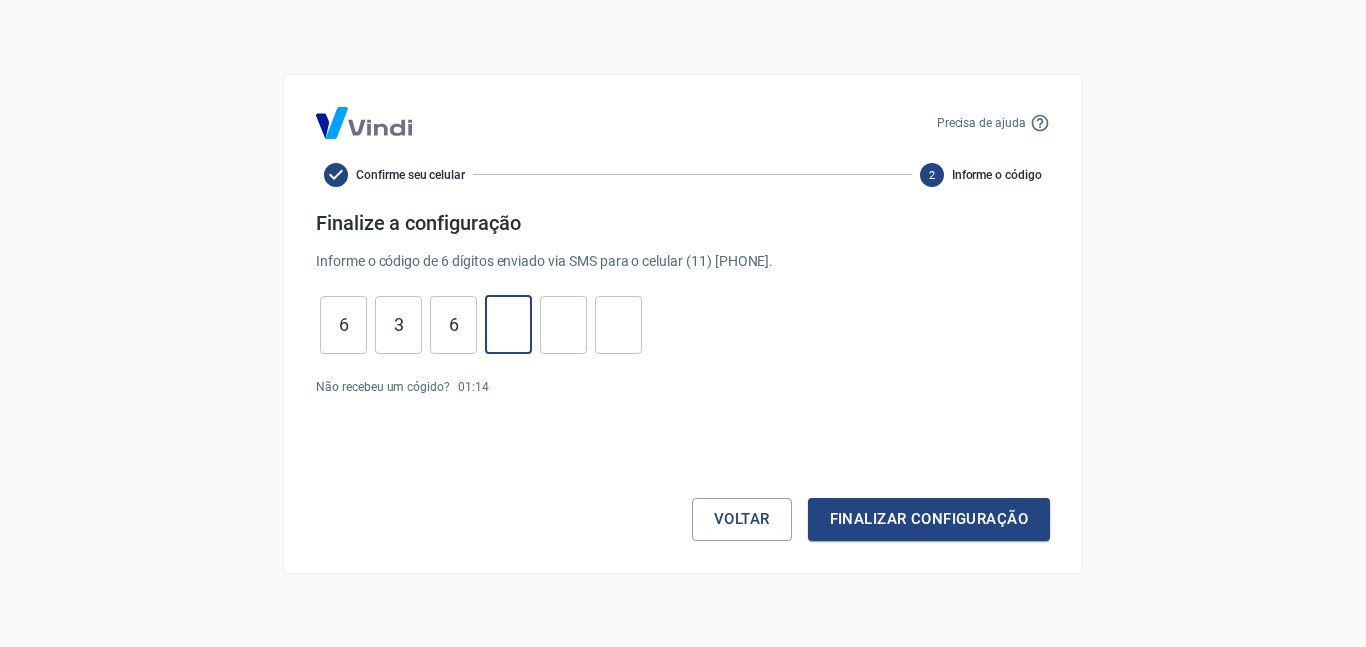 type on "1" 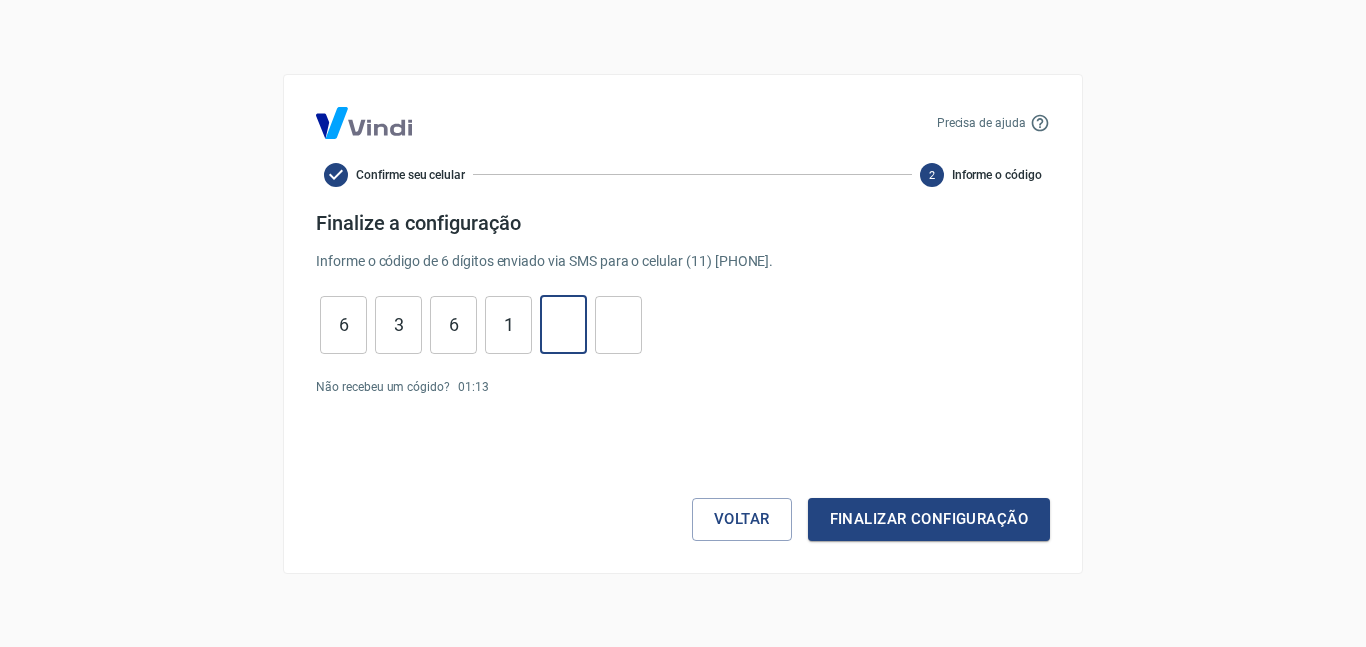 type on "6" 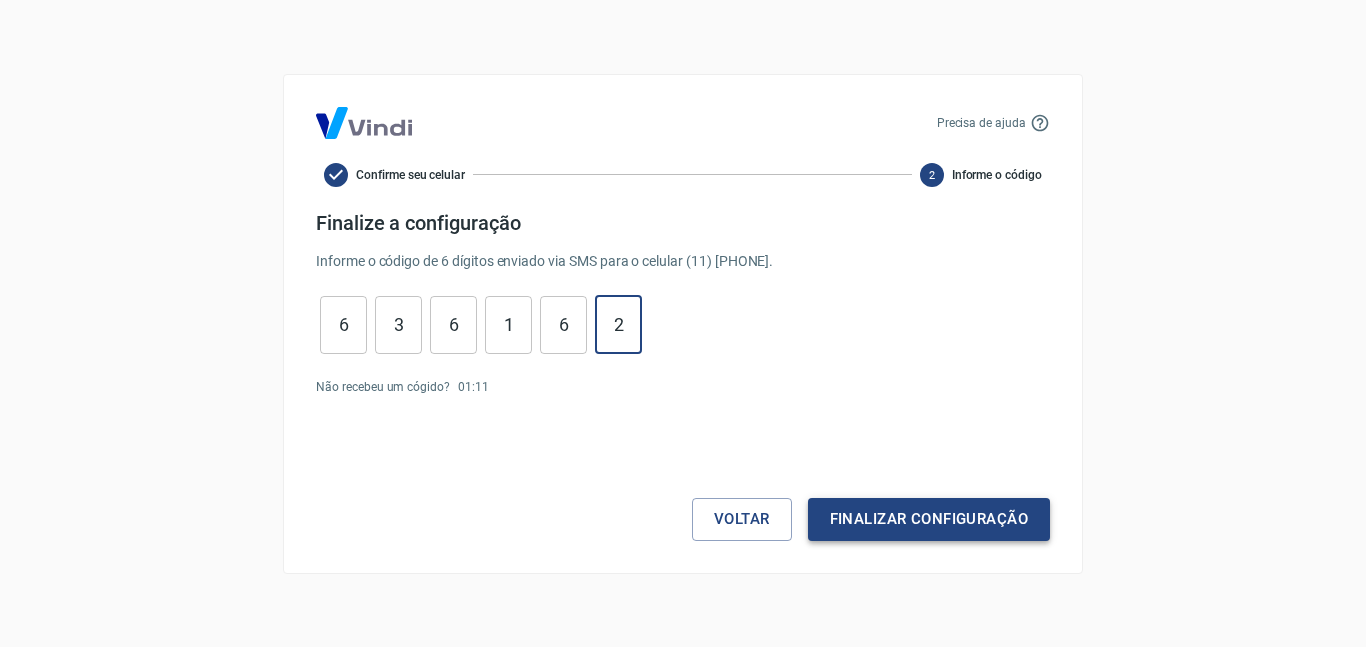 type on "2" 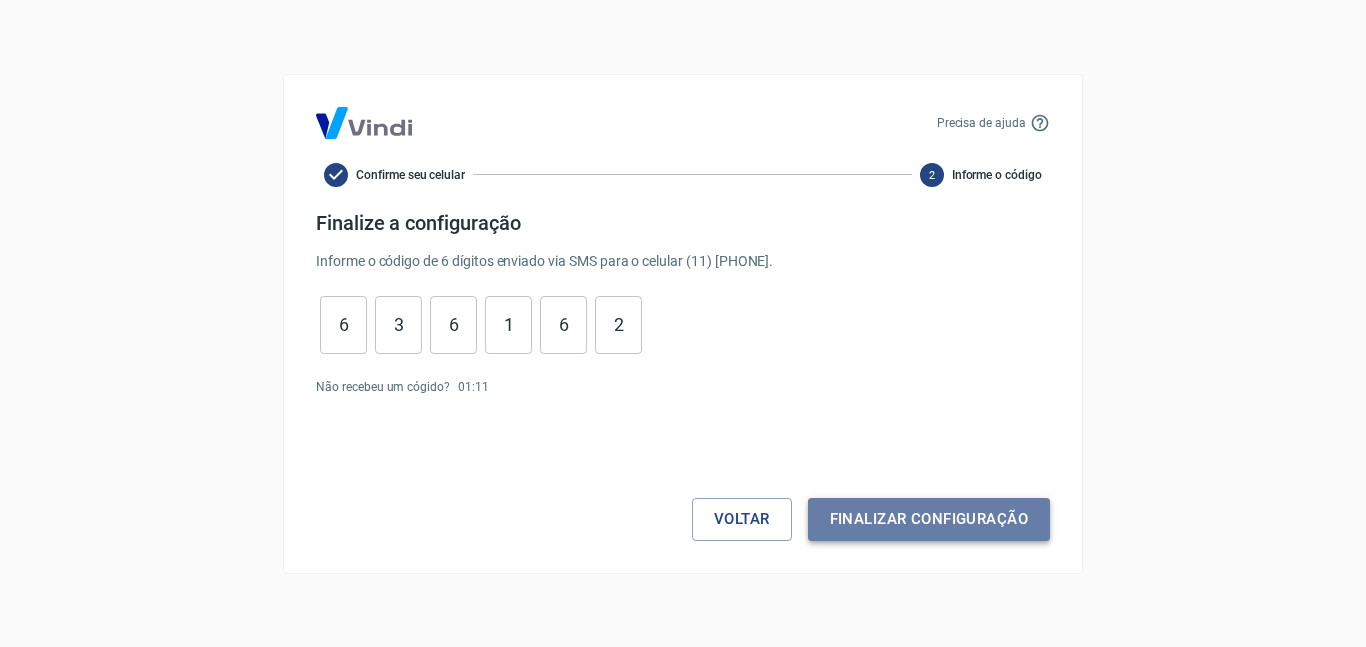 click on "Finalizar configuração" at bounding box center (929, 519) 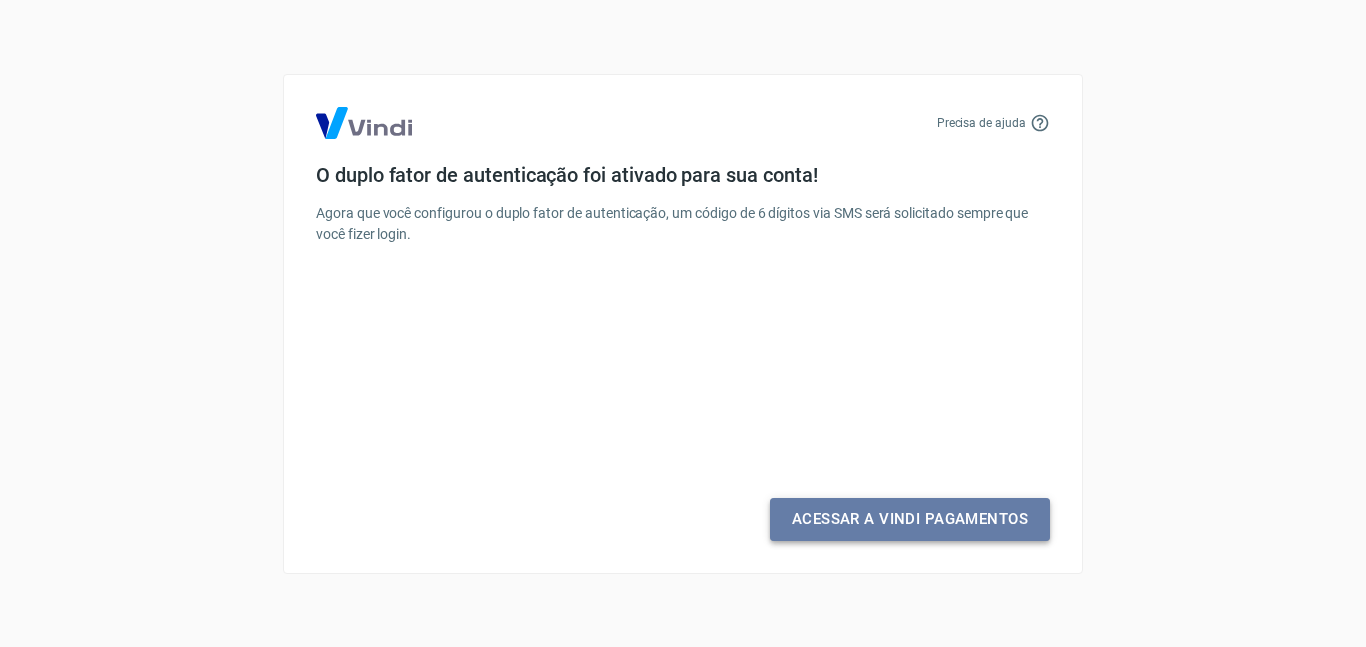 click on "Acessar a Vindi Pagamentos" at bounding box center (910, 519) 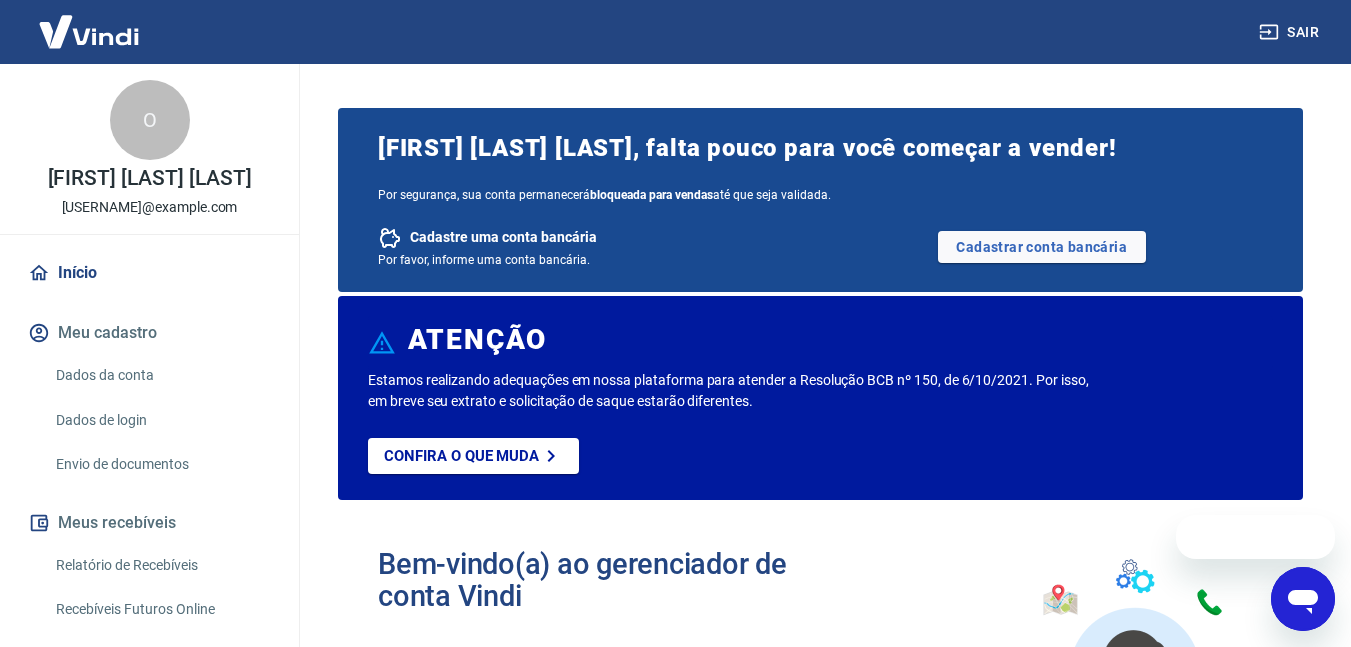 scroll, scrollTop: 0, scrollLeft: 0, axis: both 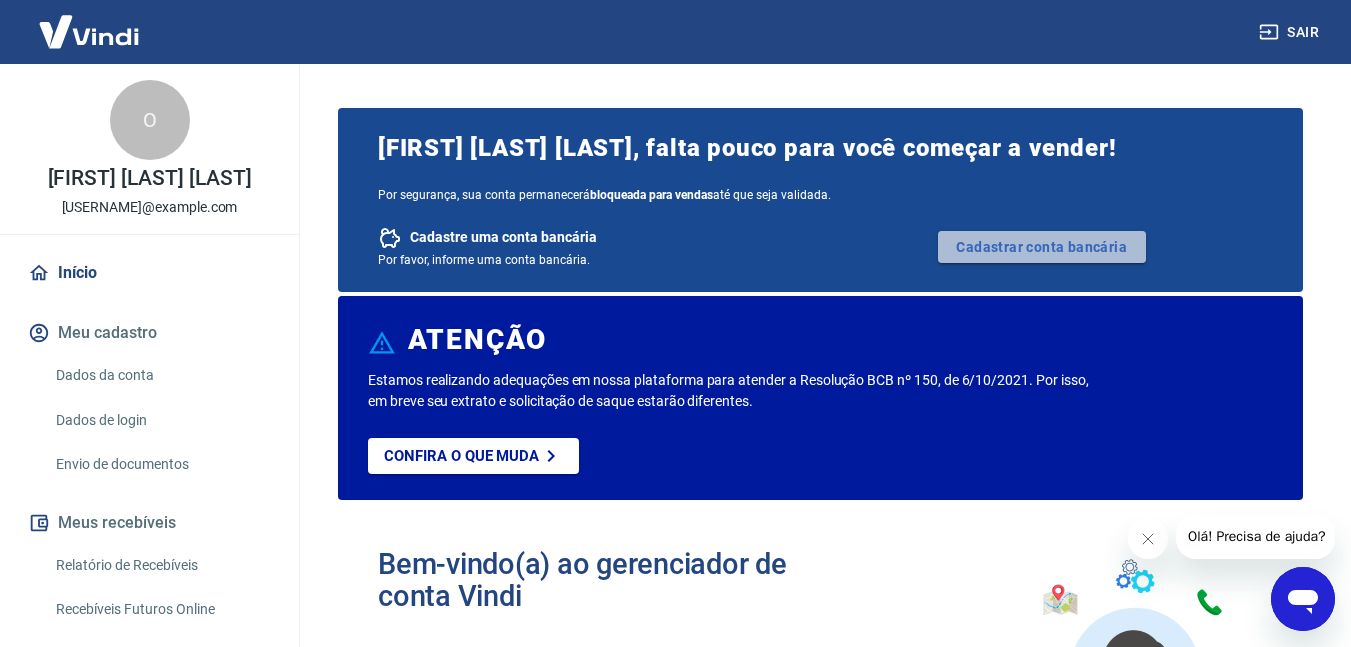 click on "Cadastrar conta bancária" at bounding box center [1042, 247] 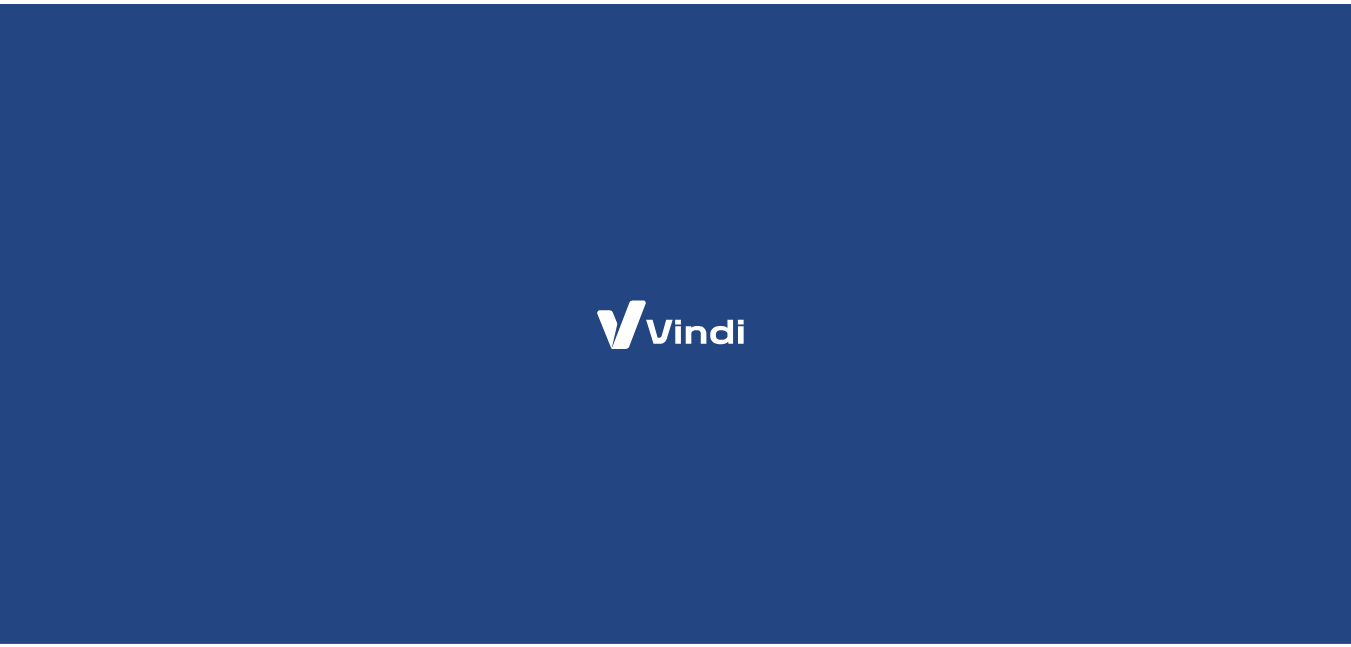 scroll, scrollTop: 0, scrollLeft: 0, axis: both 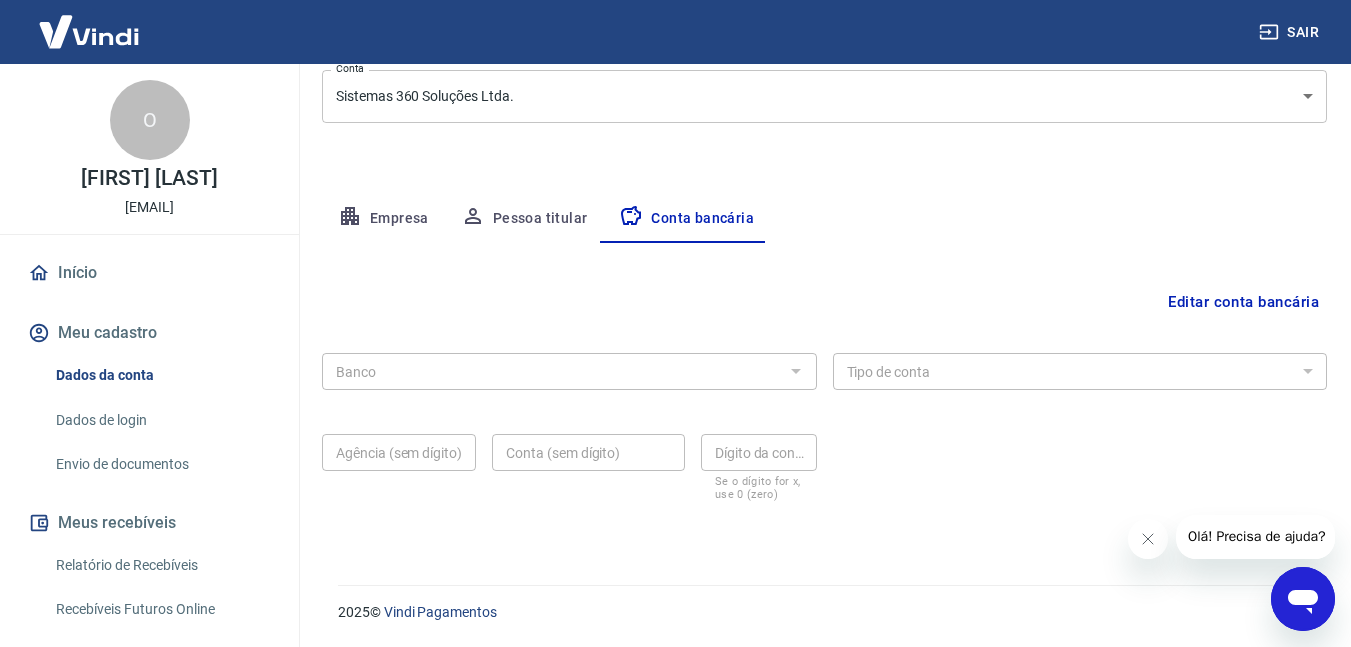 click at bounding box center [795, 371] 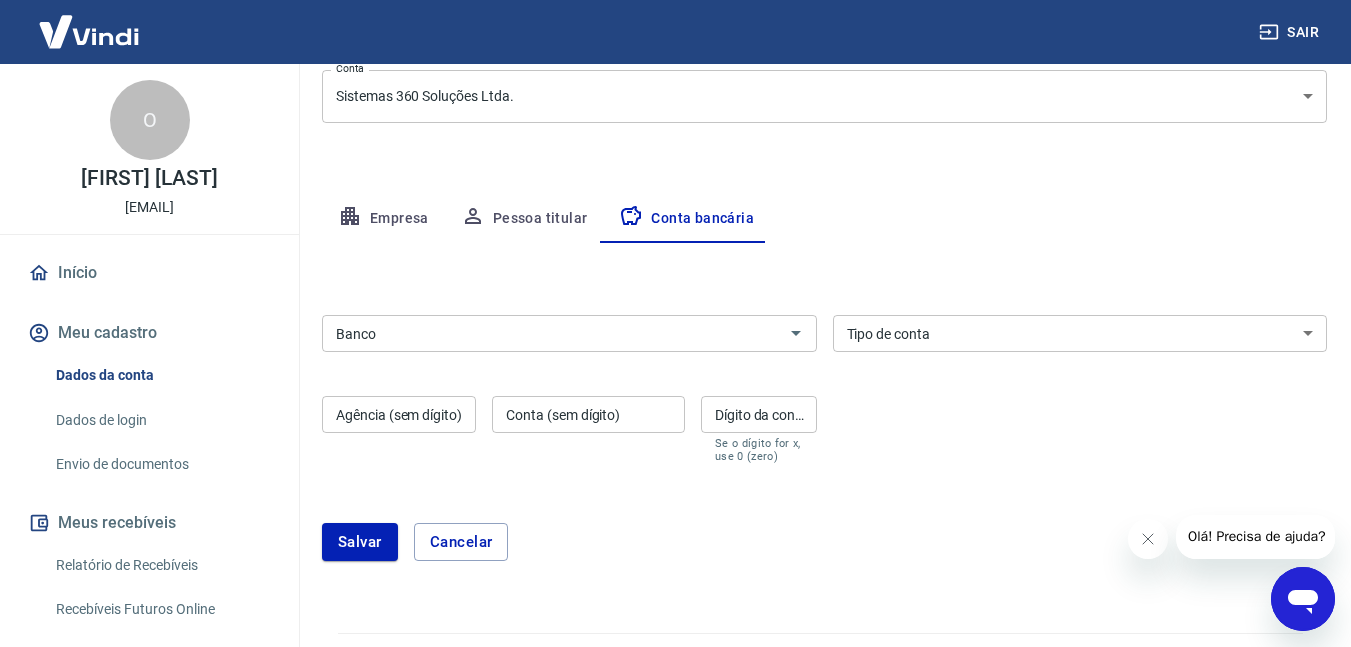 click on "Banco" at bounding box center (553, 333) 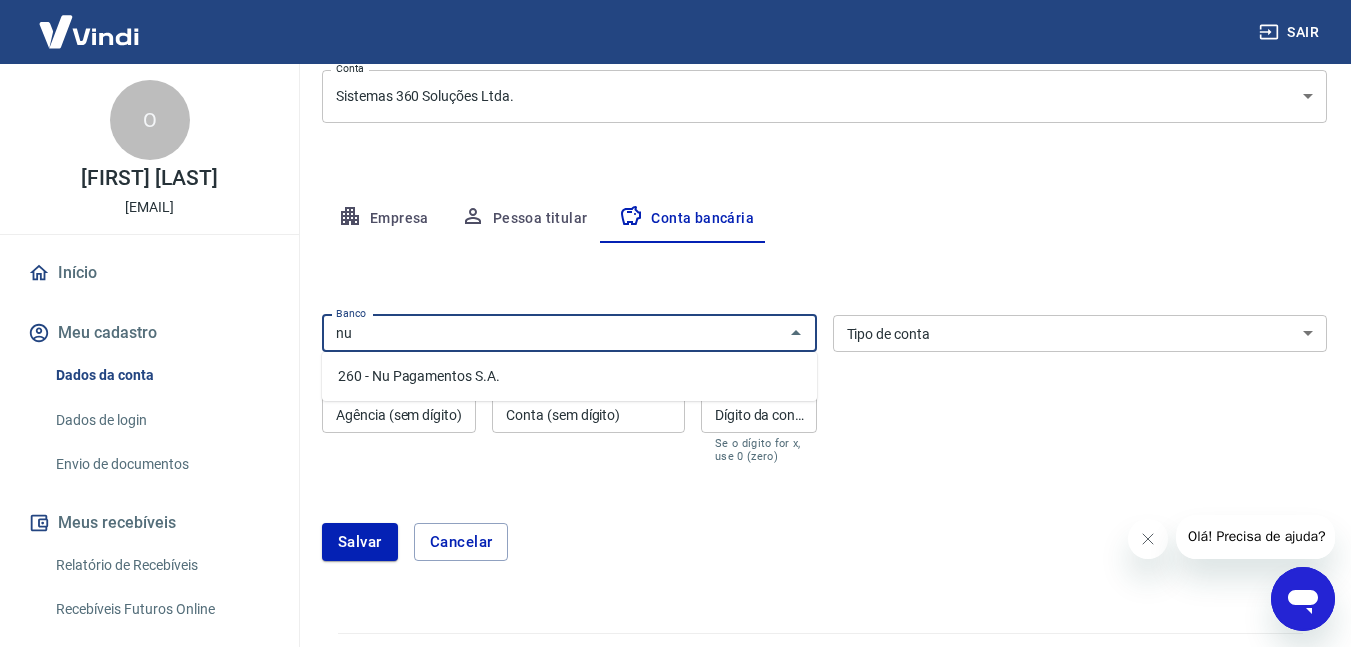 type on "n" 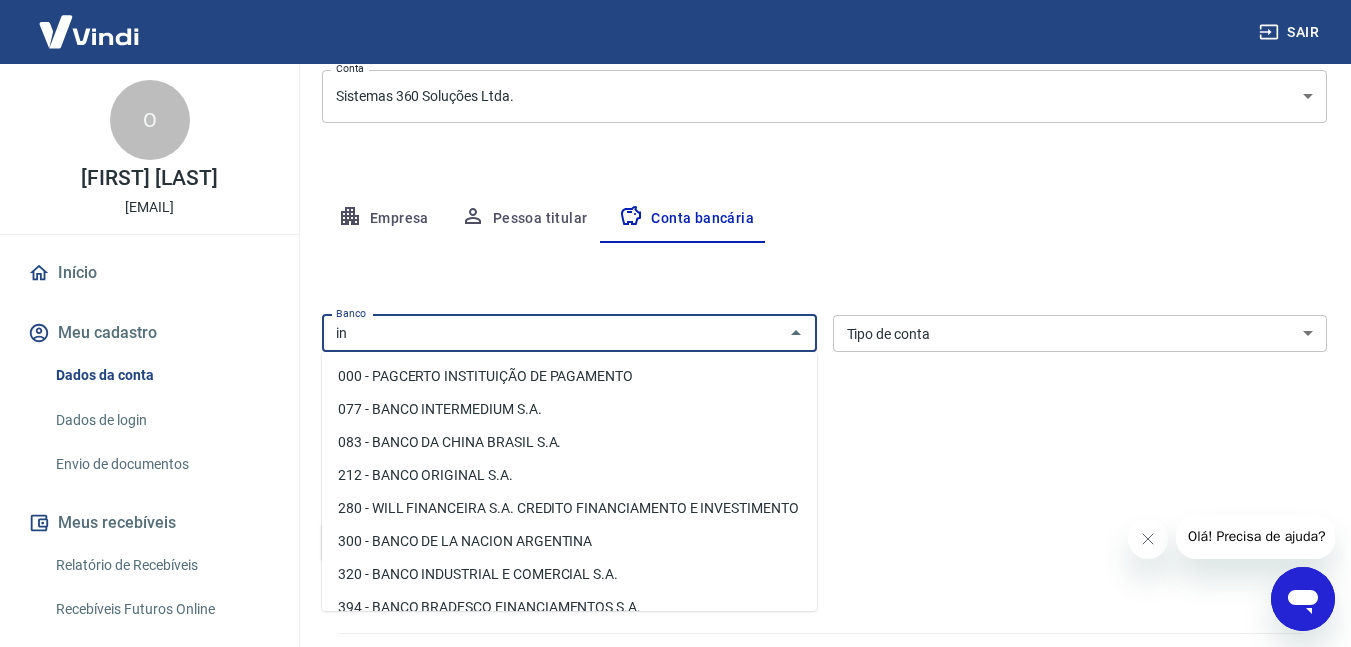 type on "i" 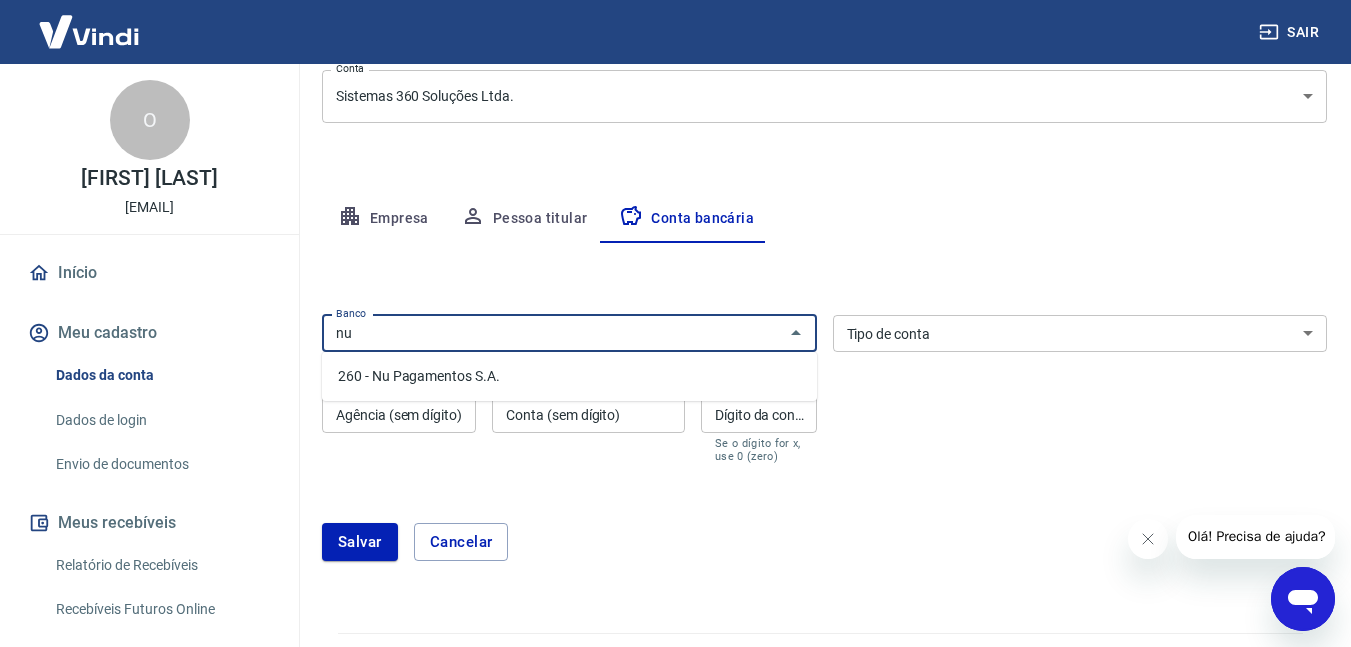click on "260 - Nu Pagamentos S.A." at bounding box center (569, 376) 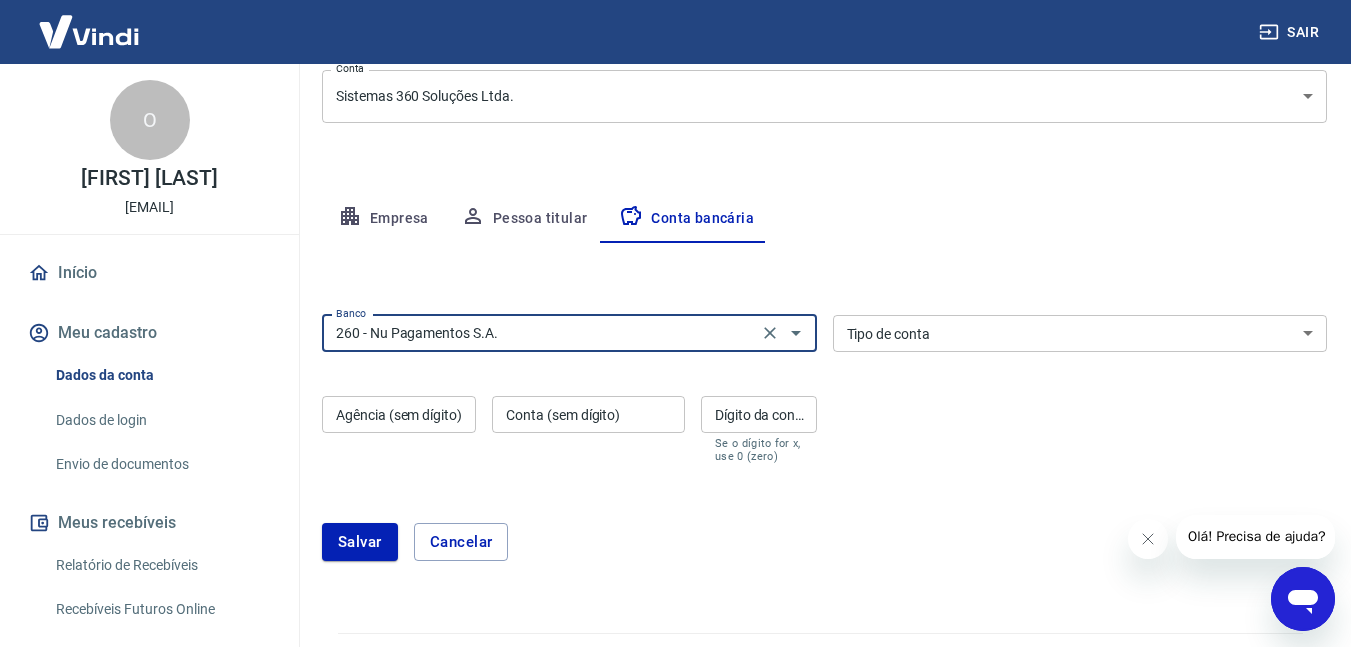 type on "260 - Nu Pagamentos S.A." 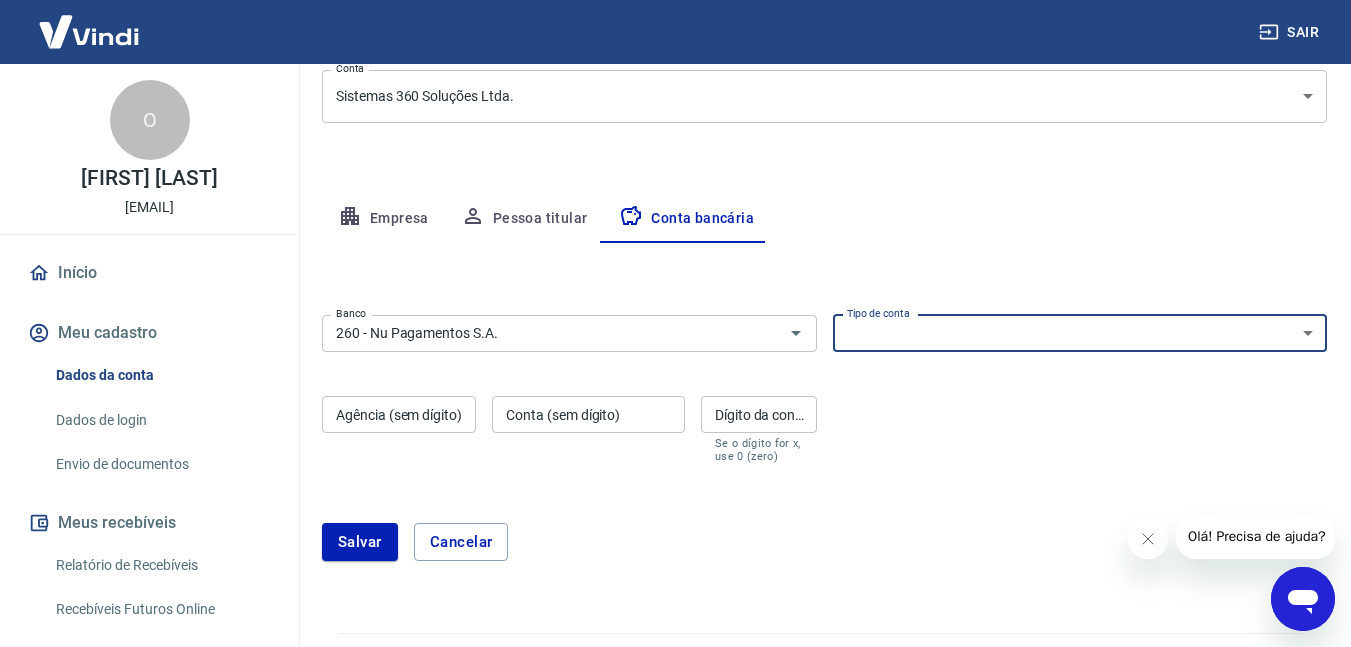 click on "Conta Corrente Conta Poupança" at bounding box center (1080, 333) 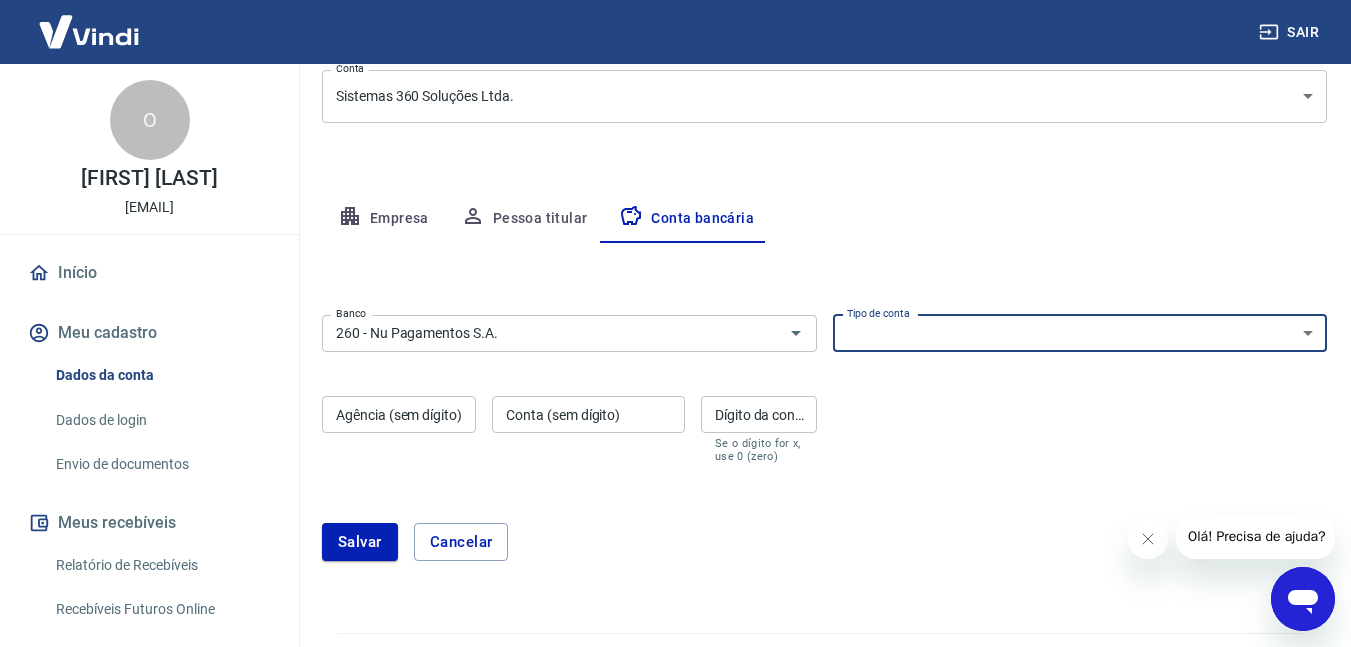 select on "1" 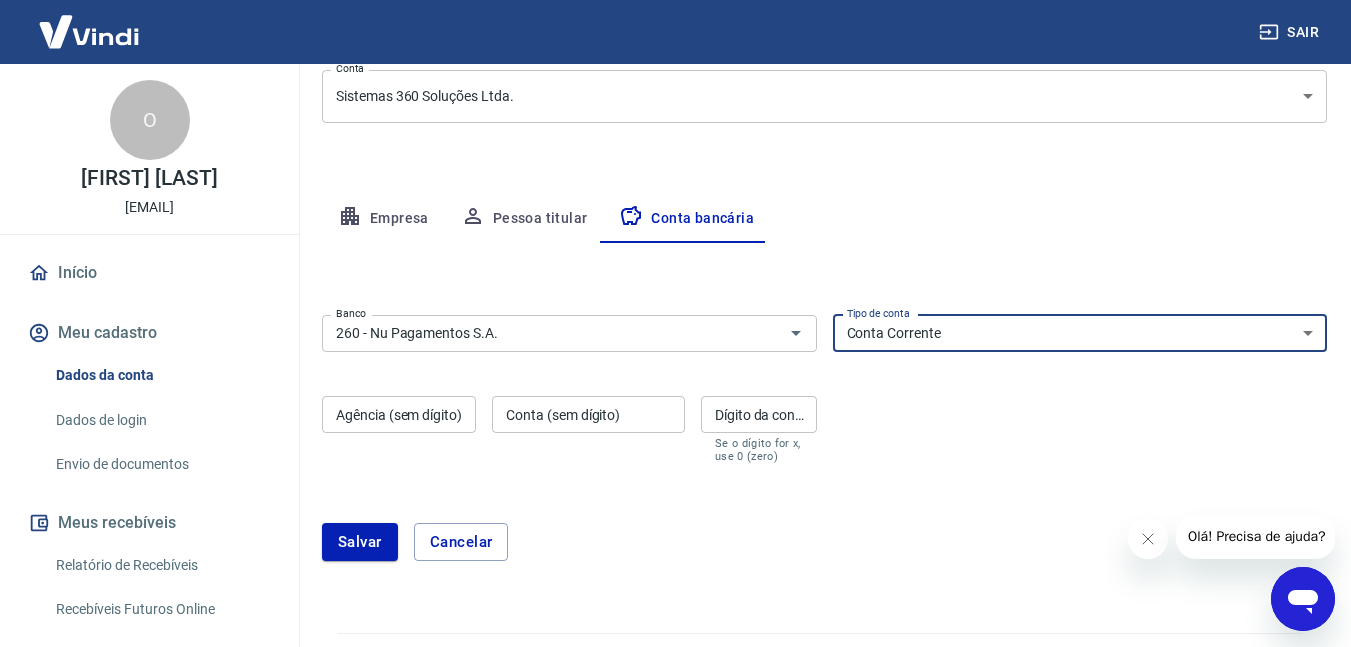 click on "Conta Corrente Conta Poupança" at bounding box center [1080, 333] 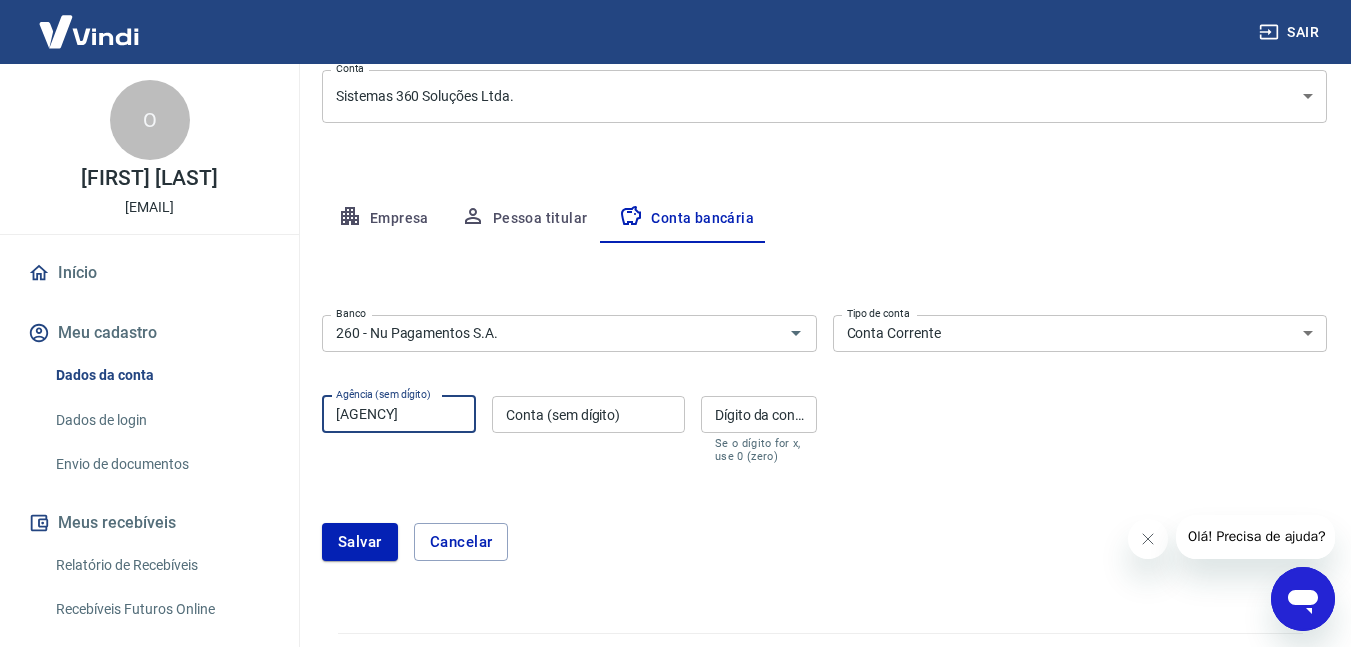 type on "000001" 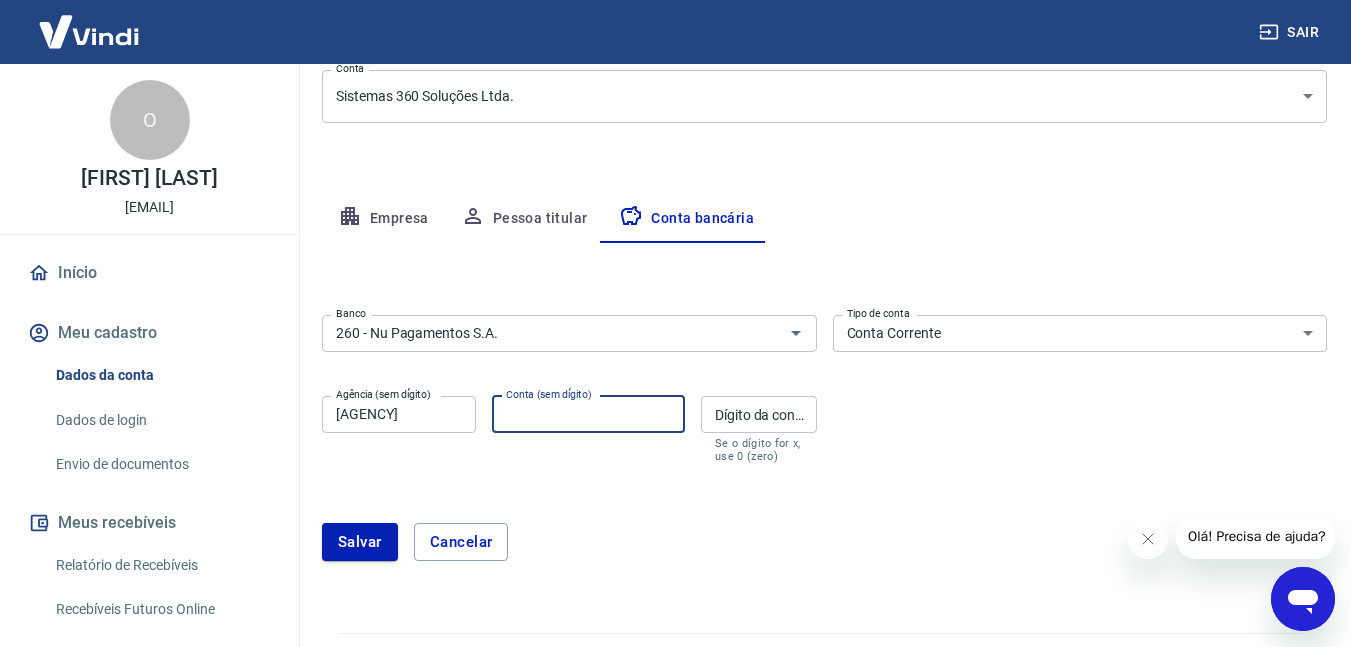 click on "Conta (sem dígito) Conta (sem dígito)" at bounding box center (588, 429) 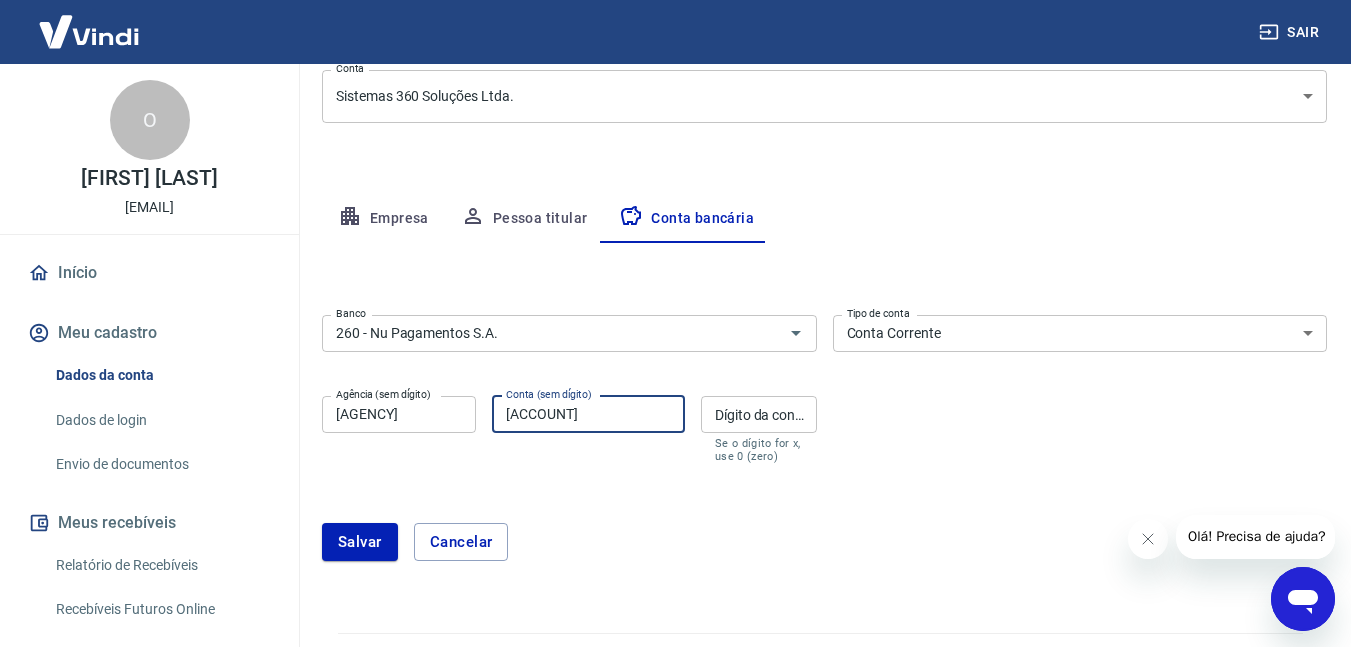 type on "164771956" 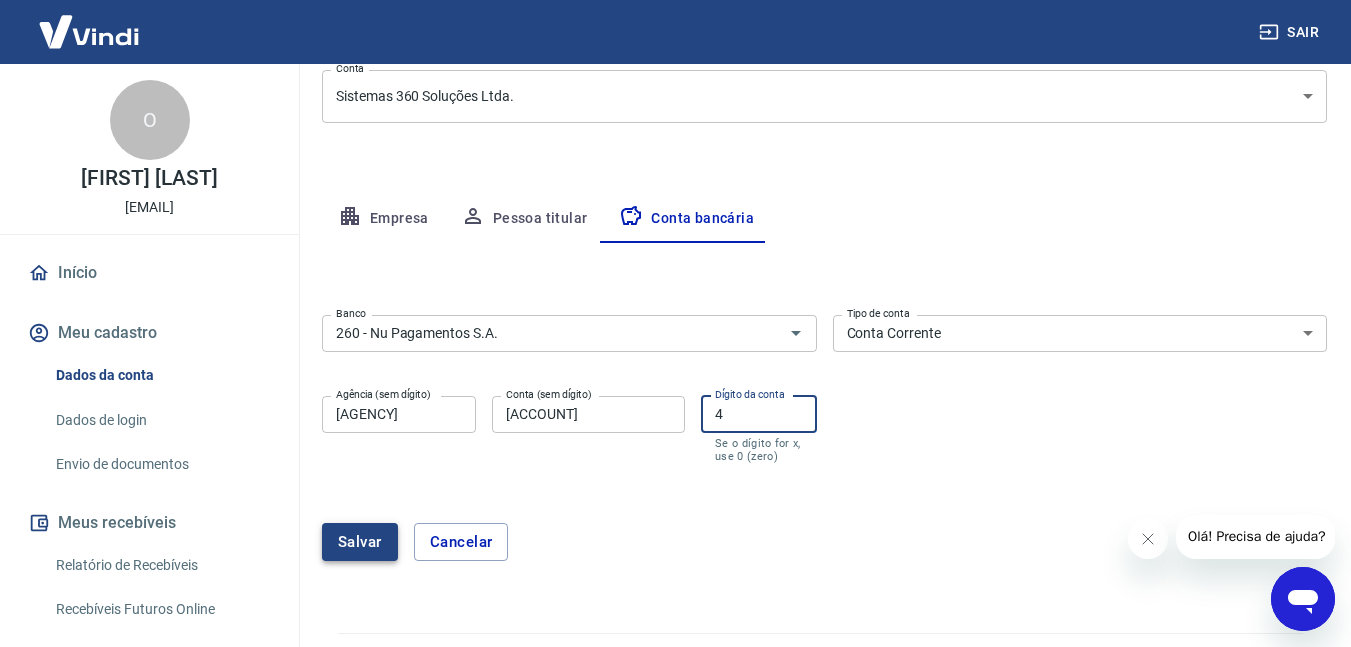 type on "4" 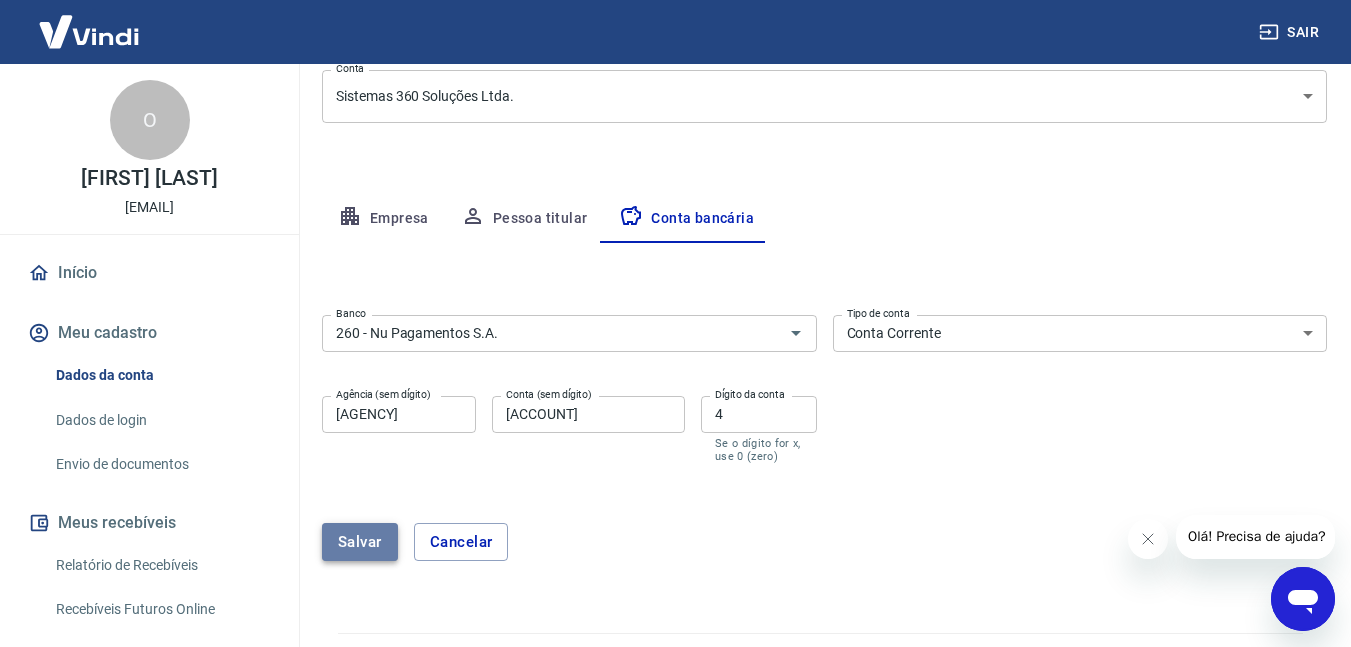 click on "Salvar" at bounding box center (360, 542) 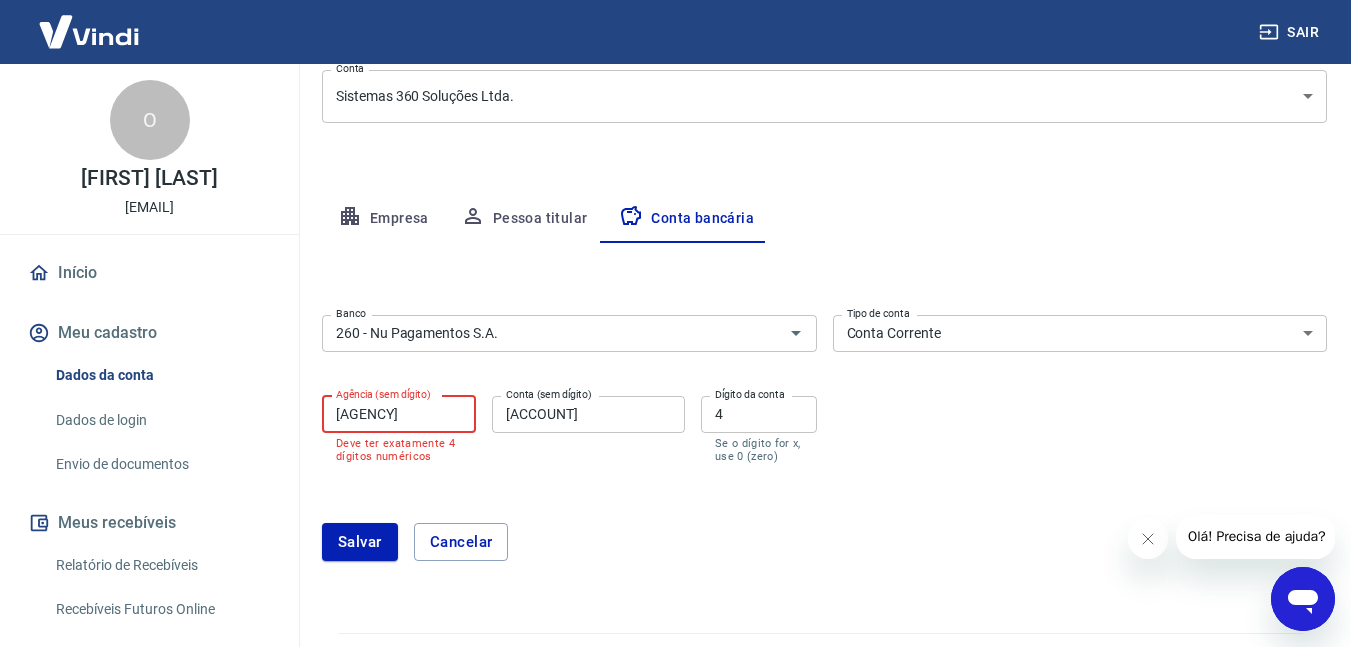 drag, startPoint x: 451, startPoint y: 407, endPoint x: 183, endPoint y: 417, distance: 268.1865 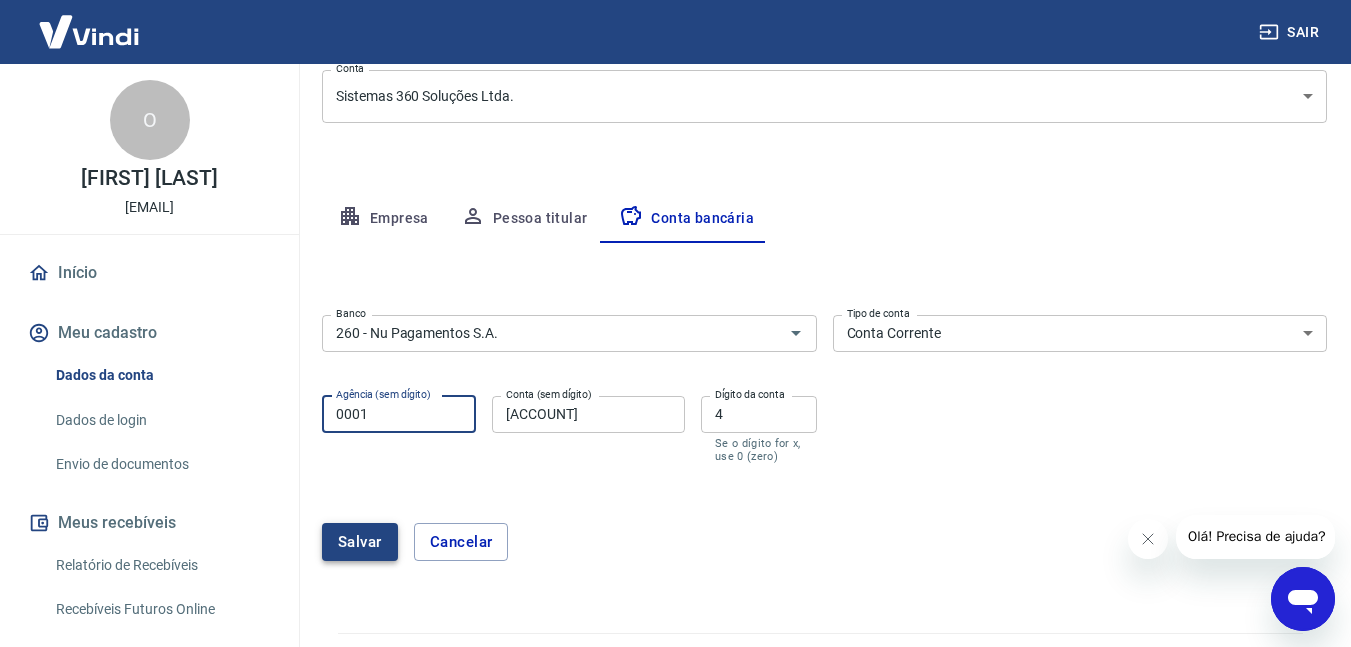 type on "0001" 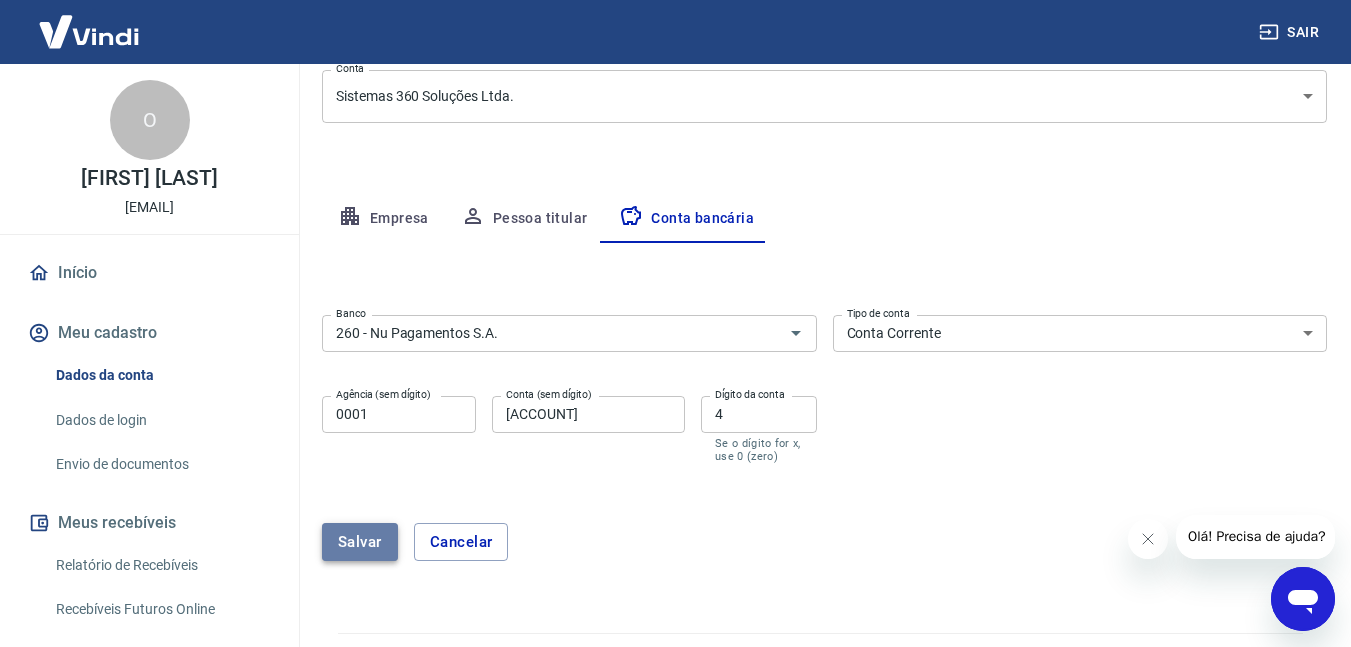 click on "Salvar" at bounding box center [360, 542] 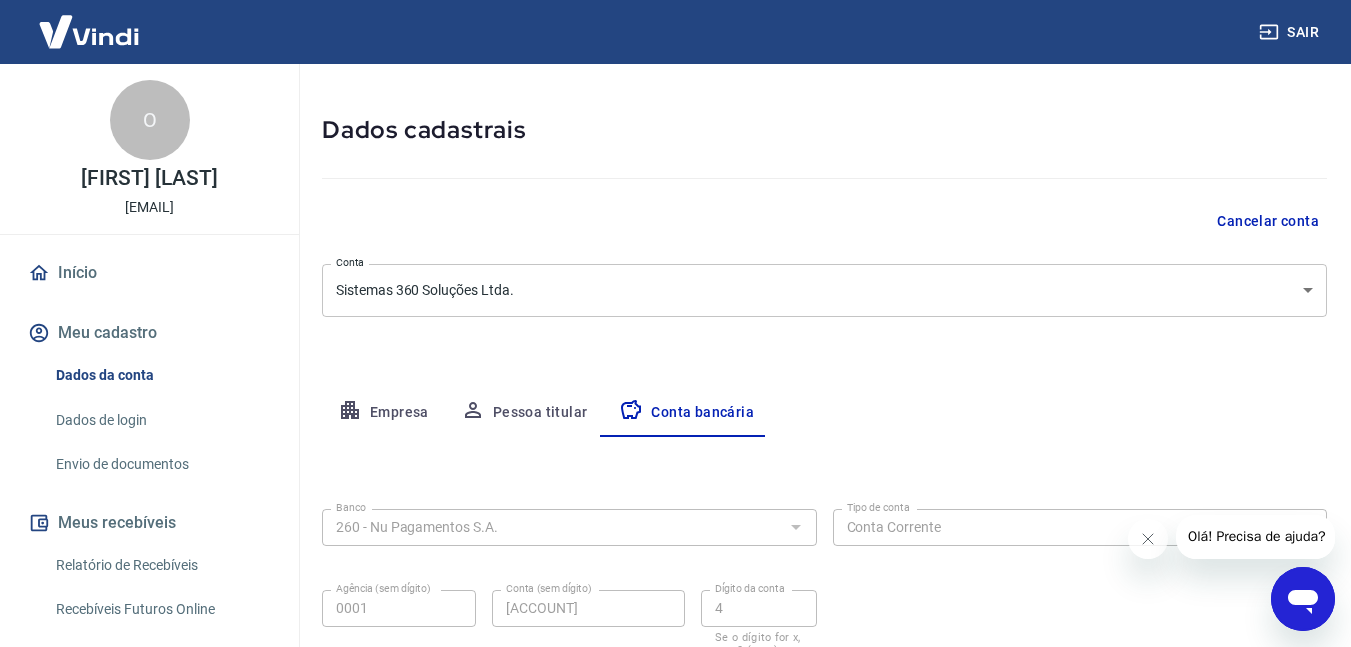 select on "1" 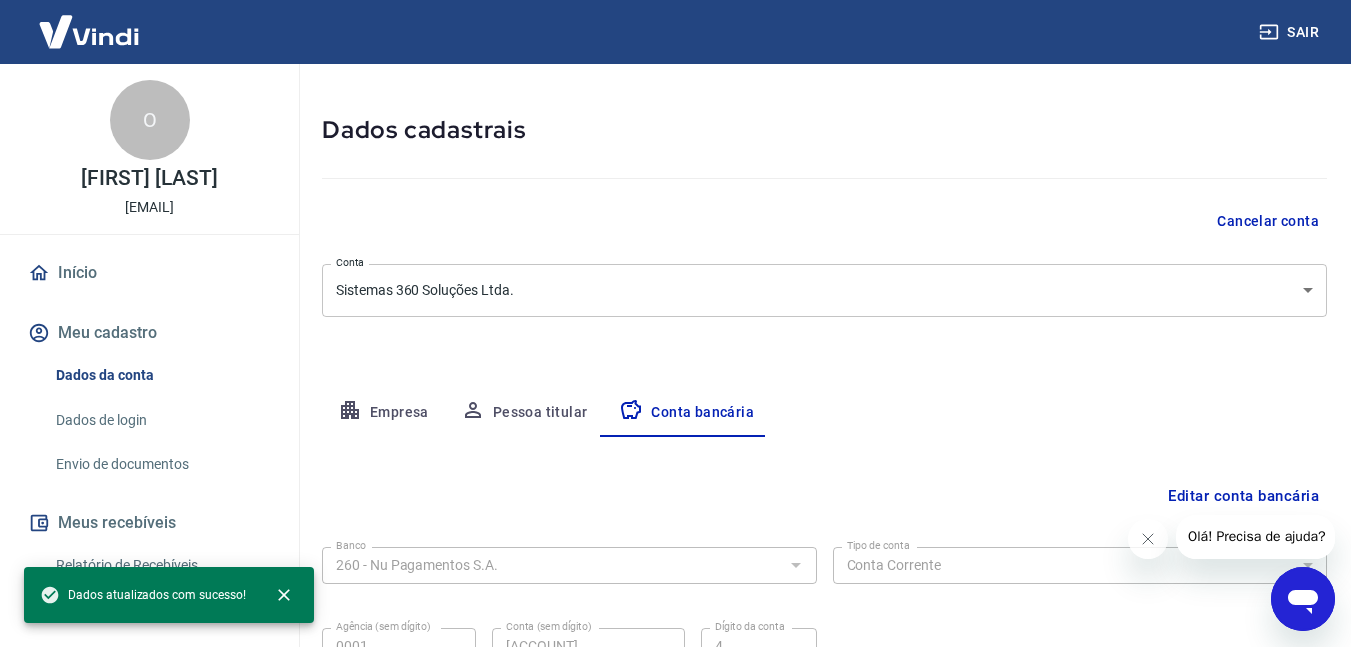 scroll, scrollTop: 264, scrollLeft: 0, axis: vertical 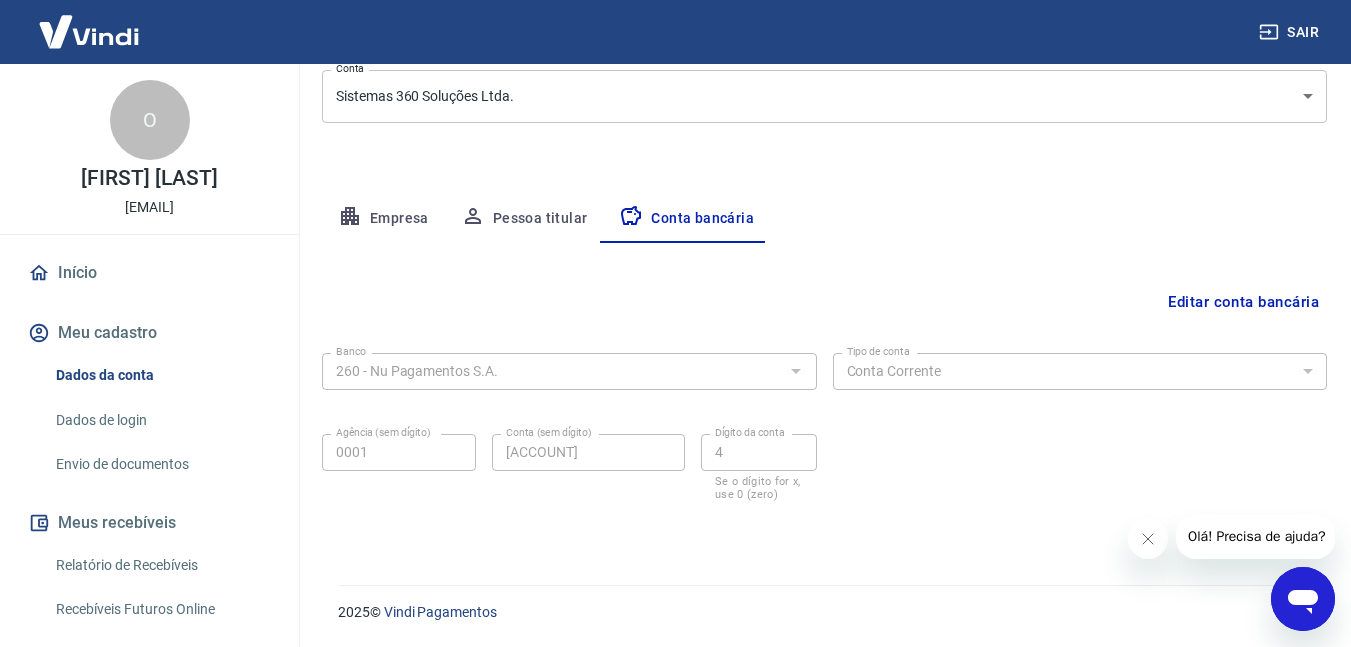 click on "Empresa" at bounding box center [383, 219] 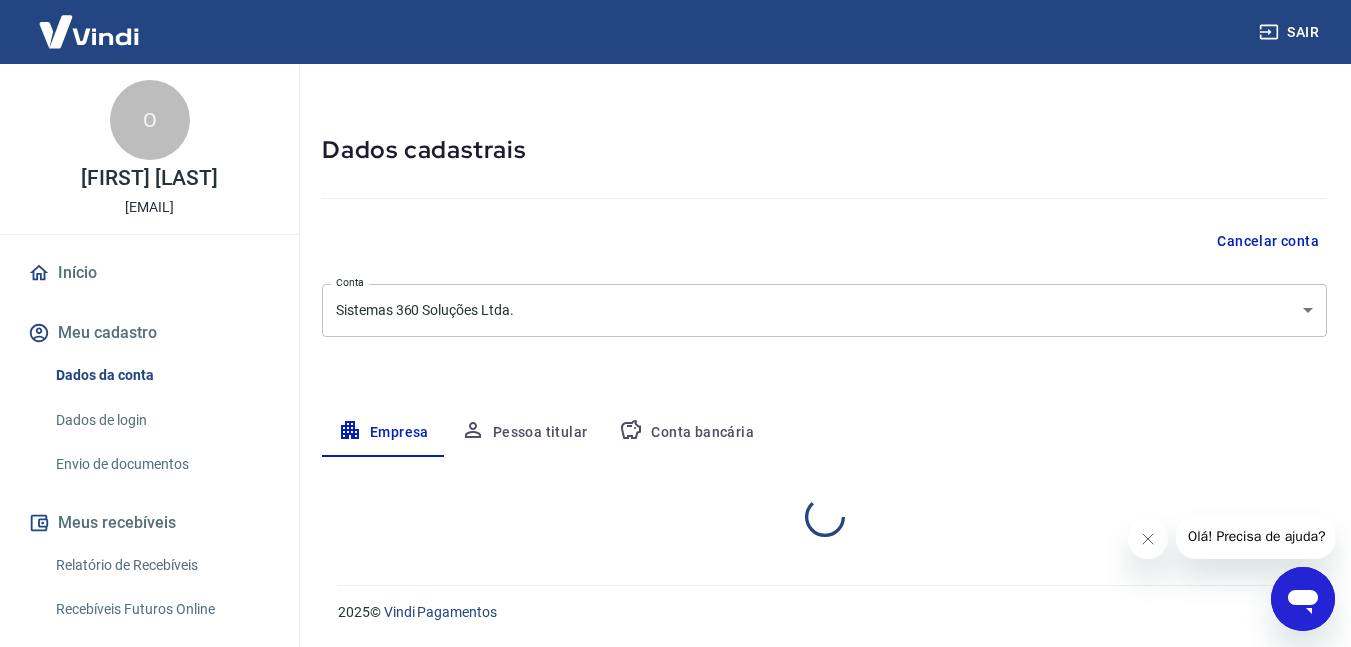 scroll, scrollTop: 264, scrollLeft: 0, axis: vertical 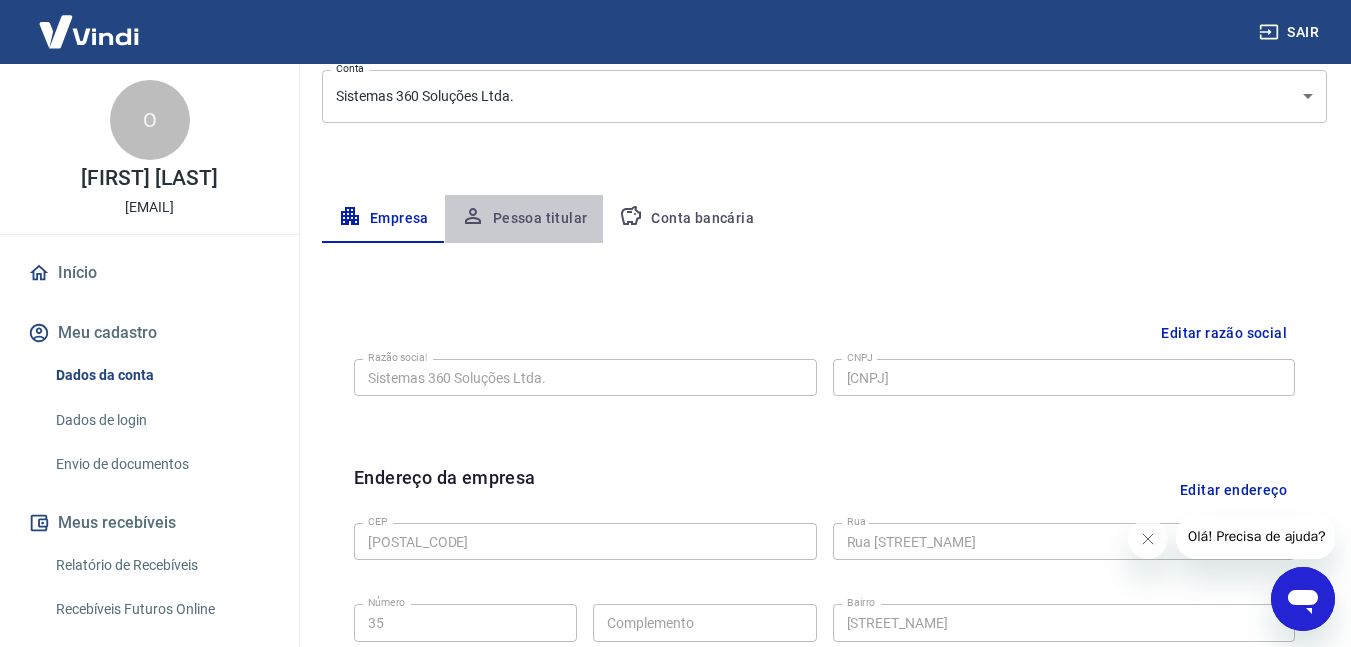 click on "Pessoa titular" at bounding box center [524, 219] 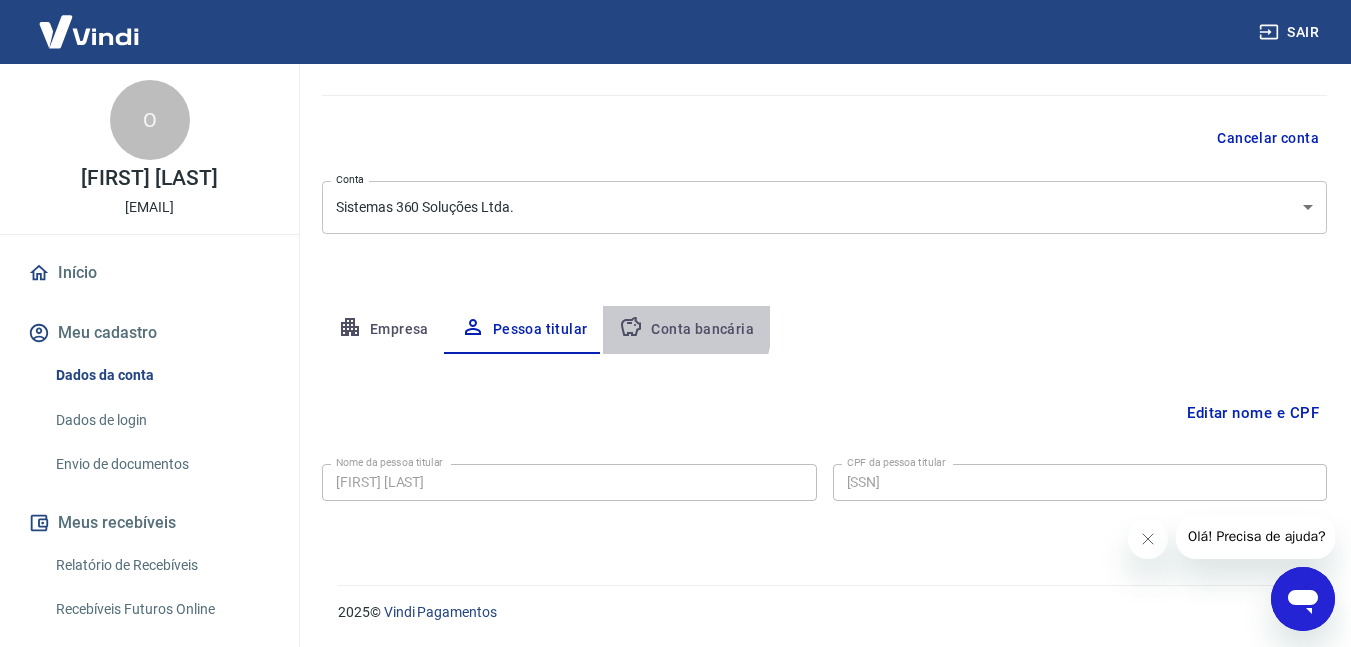 click on "Conta bancária" at bounding box center (686, 330) 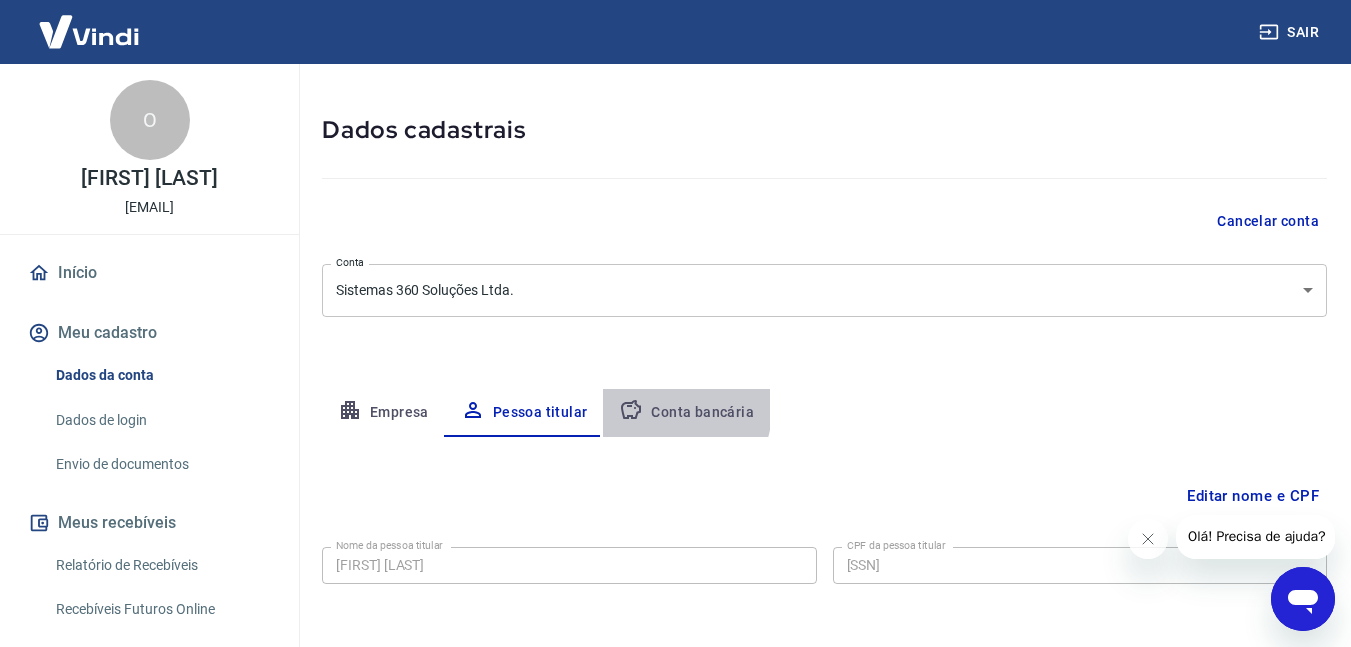 select on "1" 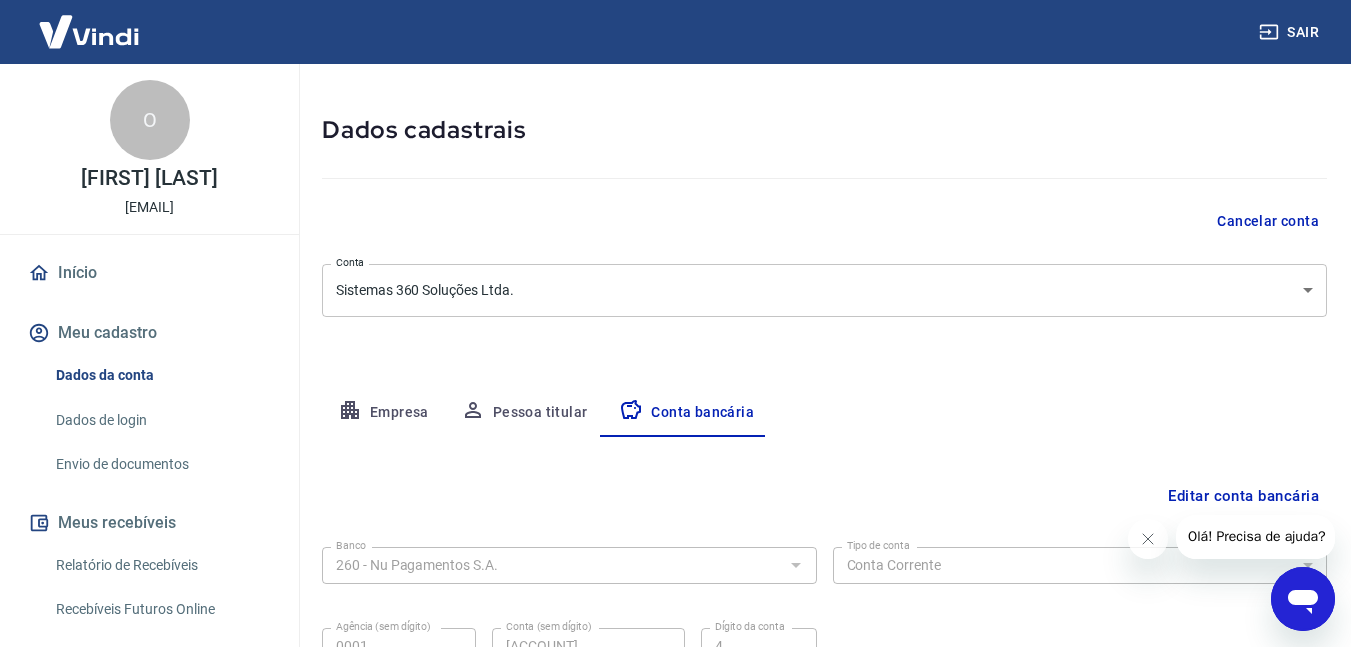 scroll, scrollTop: 153, scrollLeft: 0, axis: vertical 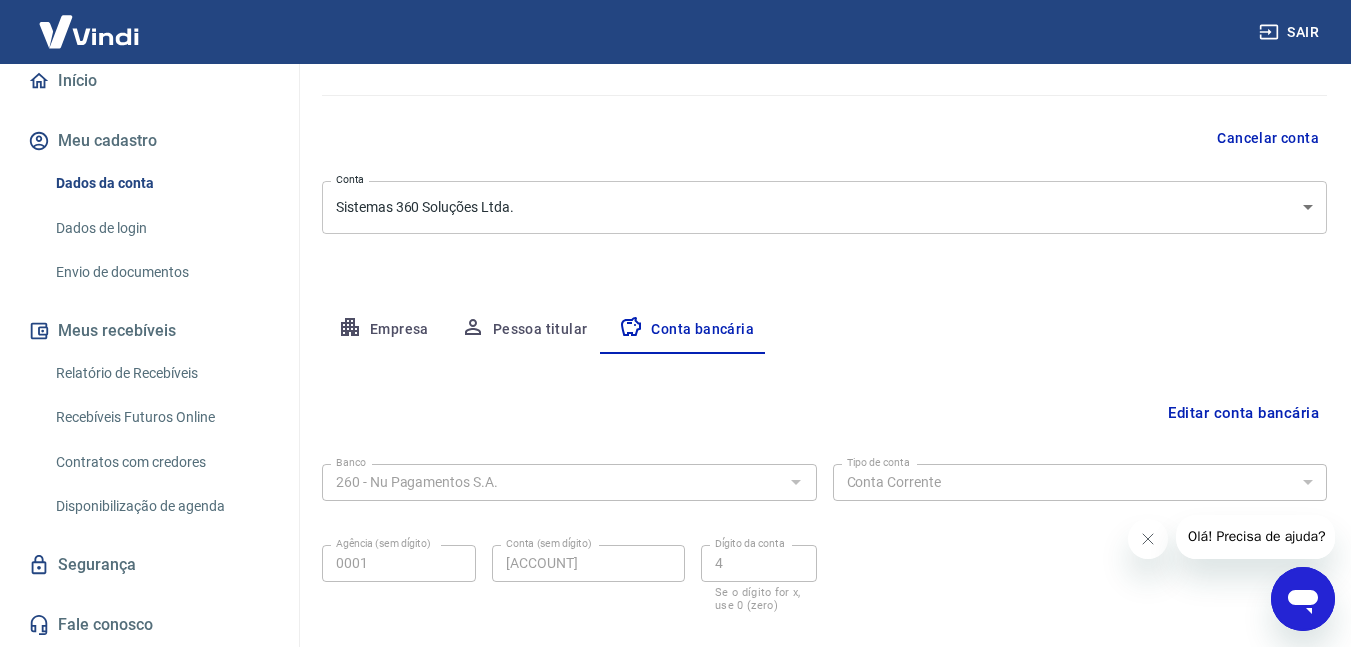 click on "Envio de documentos" at bounding box center [161, 272] 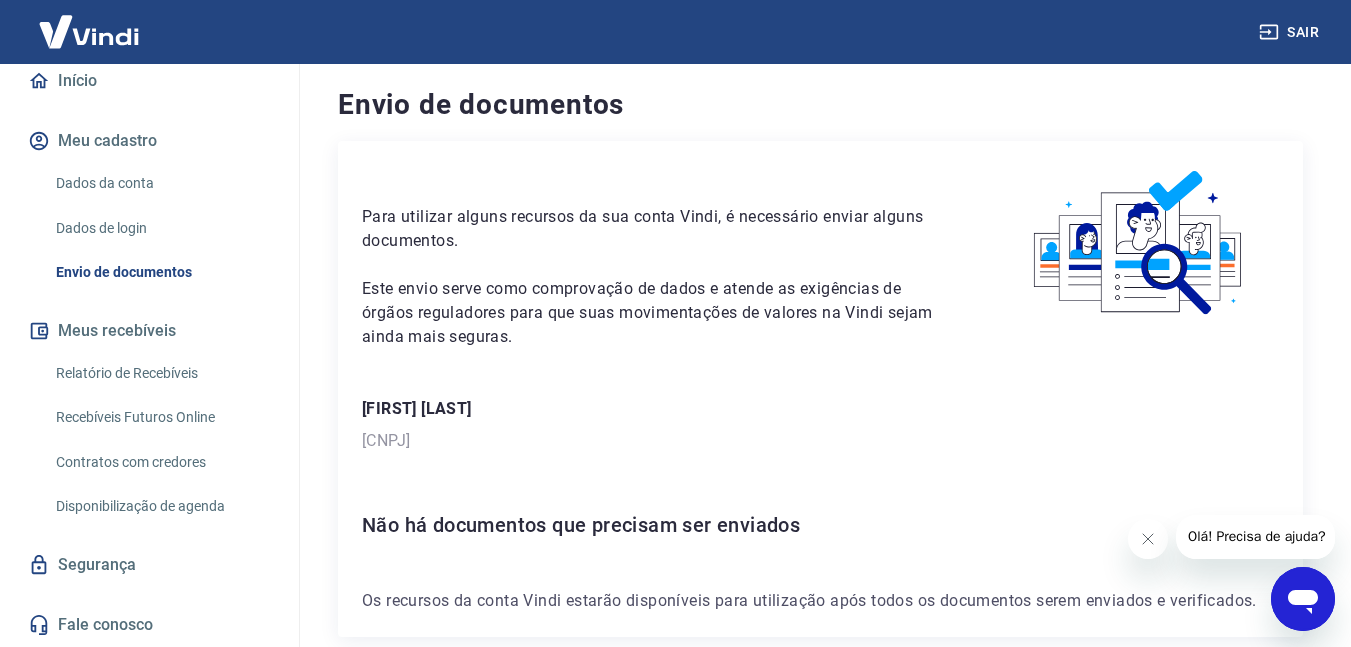 scroll, scrollTop: 0, scrollLeft: 0, axis: both 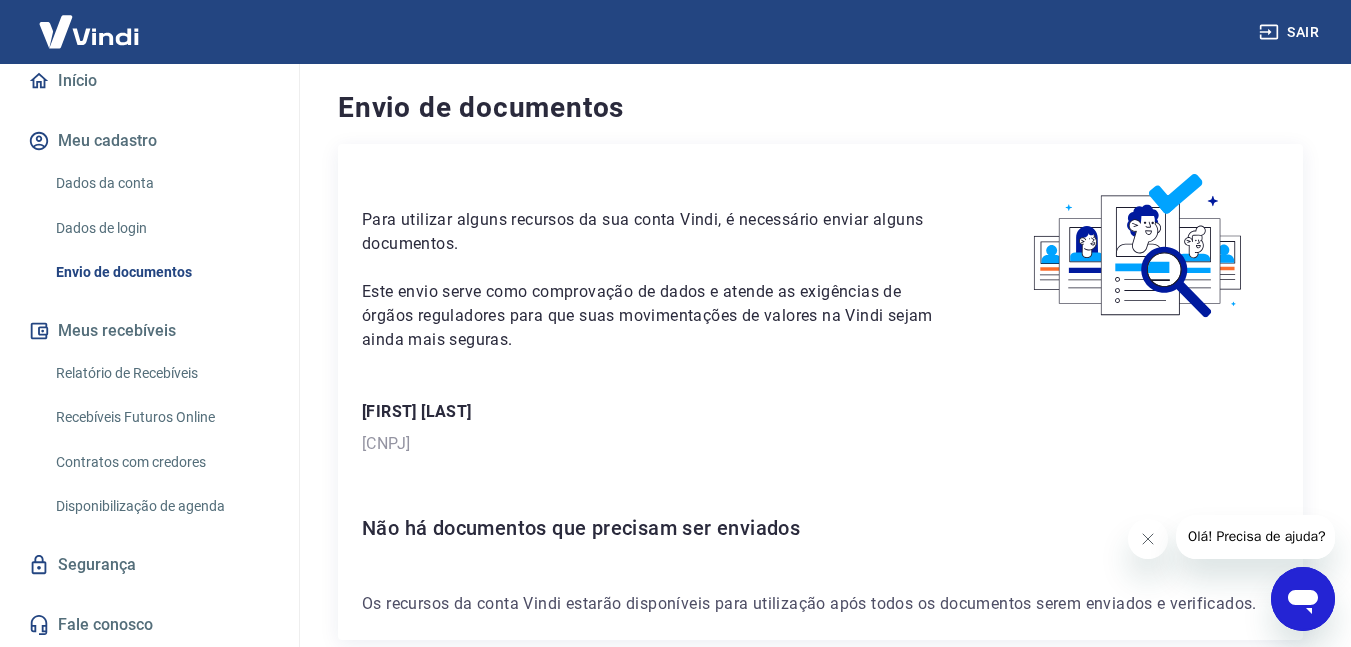 click on "Relatório de Recebíveis" at bounding box center (161, 373) 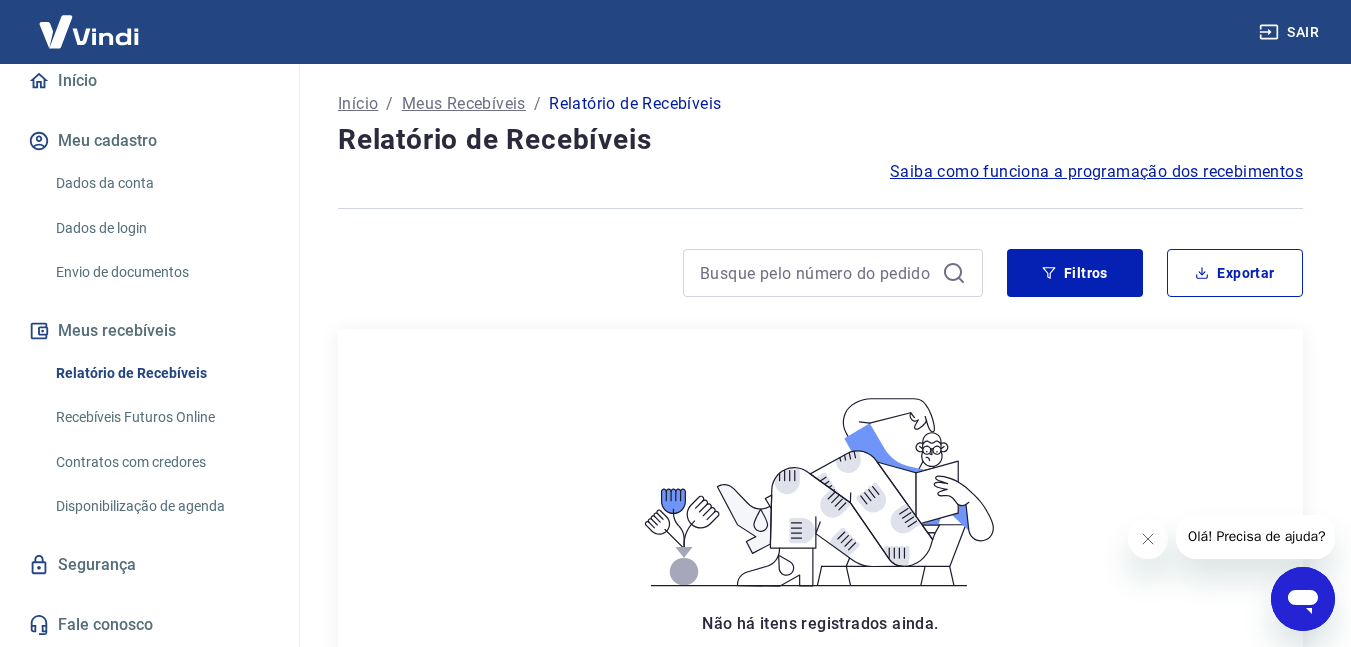 click on "Recebíveis Futuros Online" at bounding box center (161, 417) 